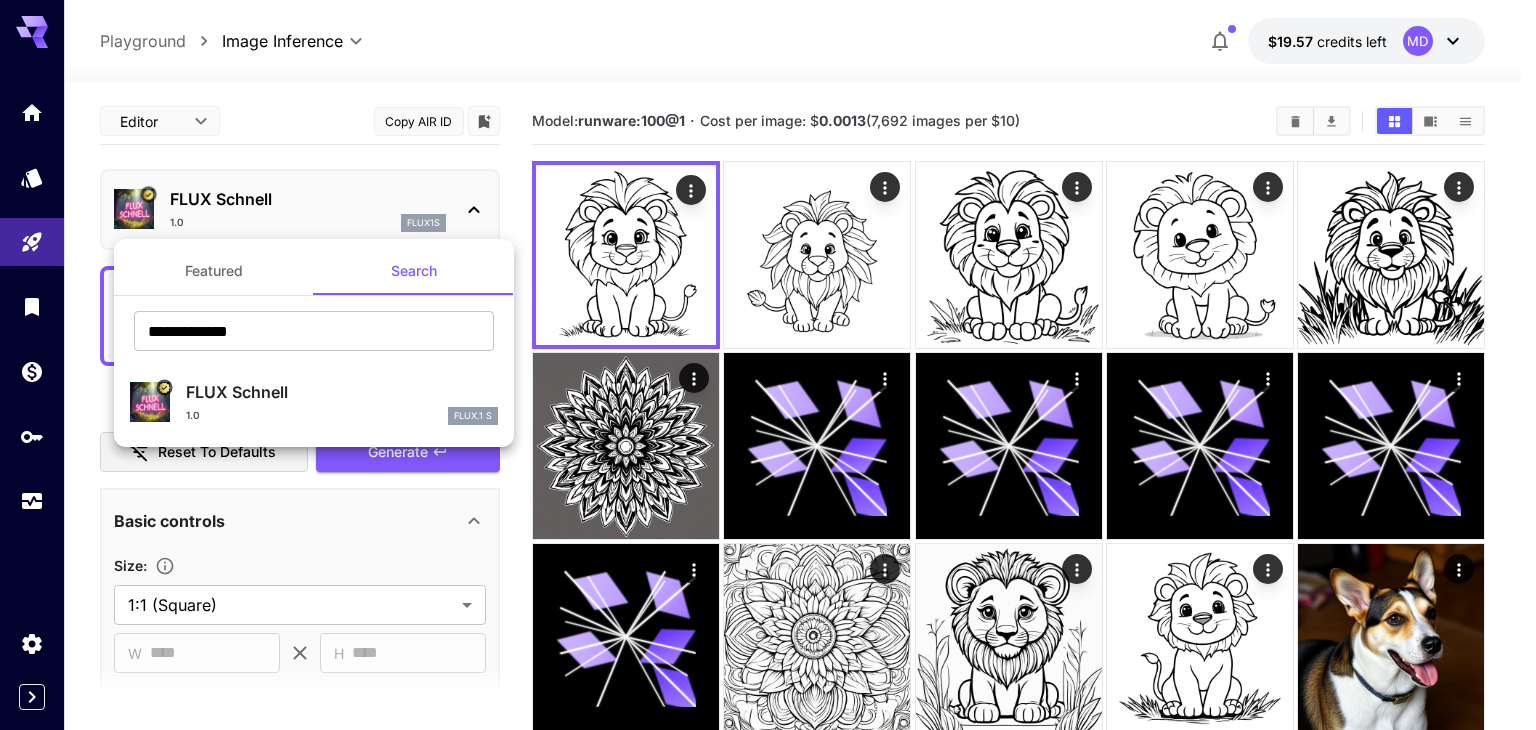 scroll, scrollTop: 0, scrollLeft: 0, axis: both 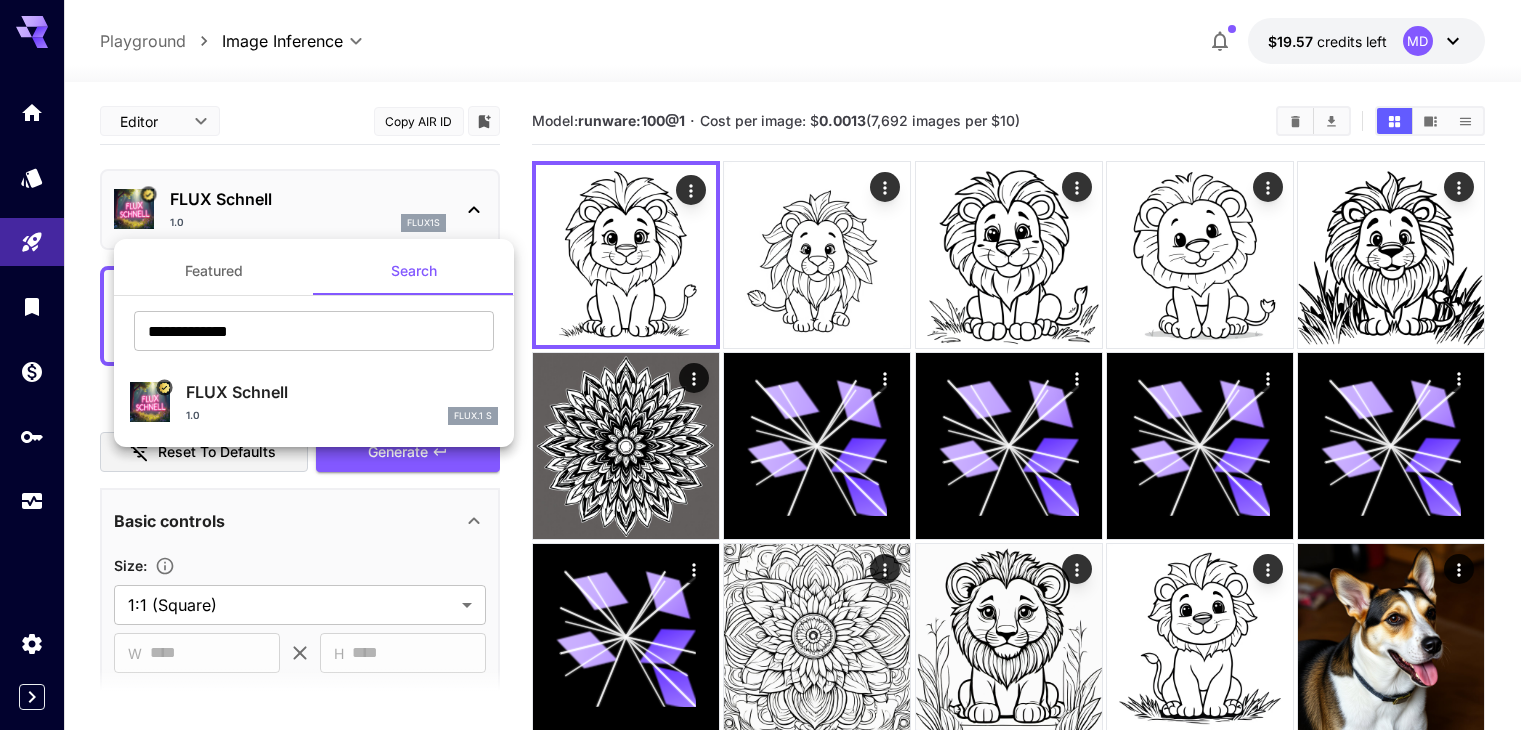 click at bounding box center [768, 365] 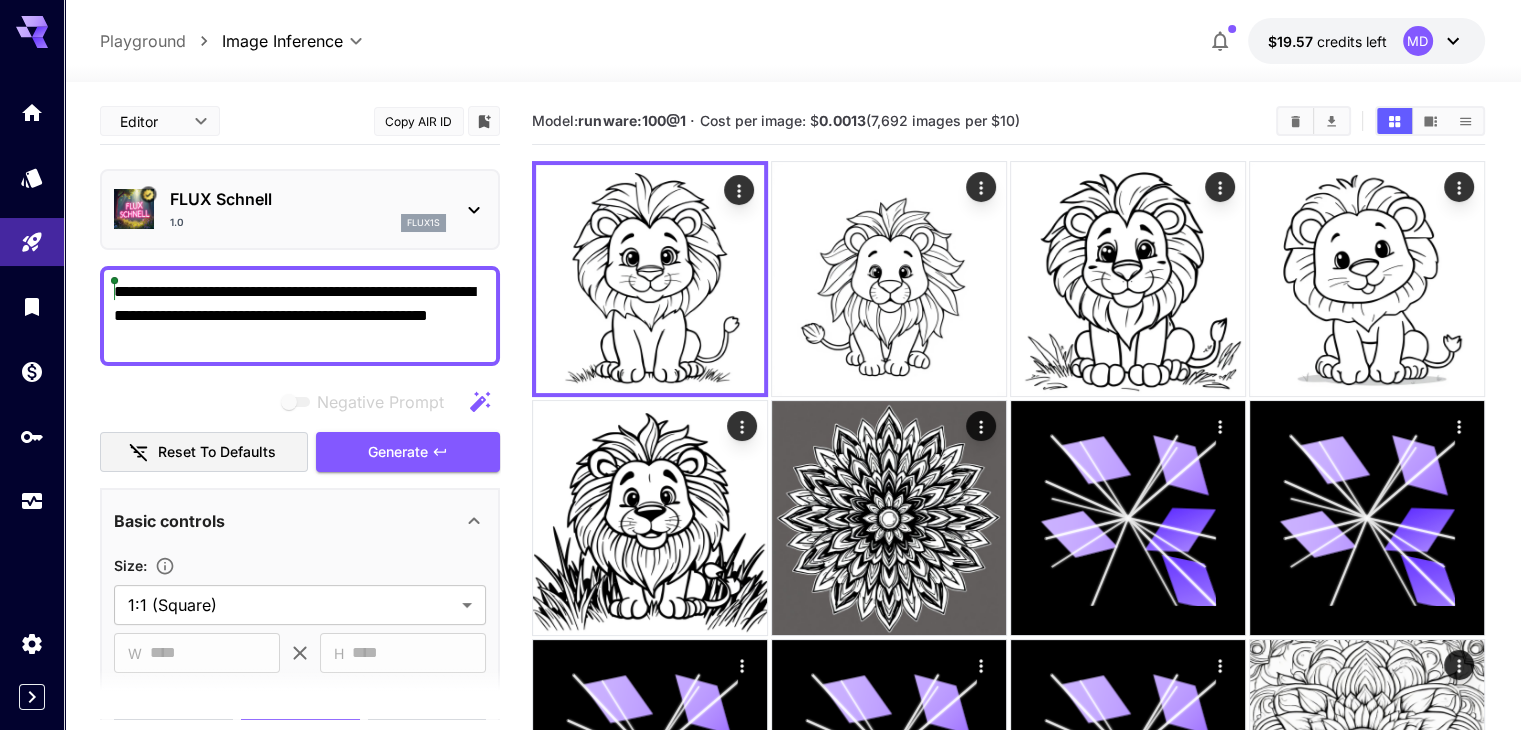 drag, startPoint x: 205, startPoint y: 348, endPoint x: 99, endPoint y: 292, distance: 119.88328 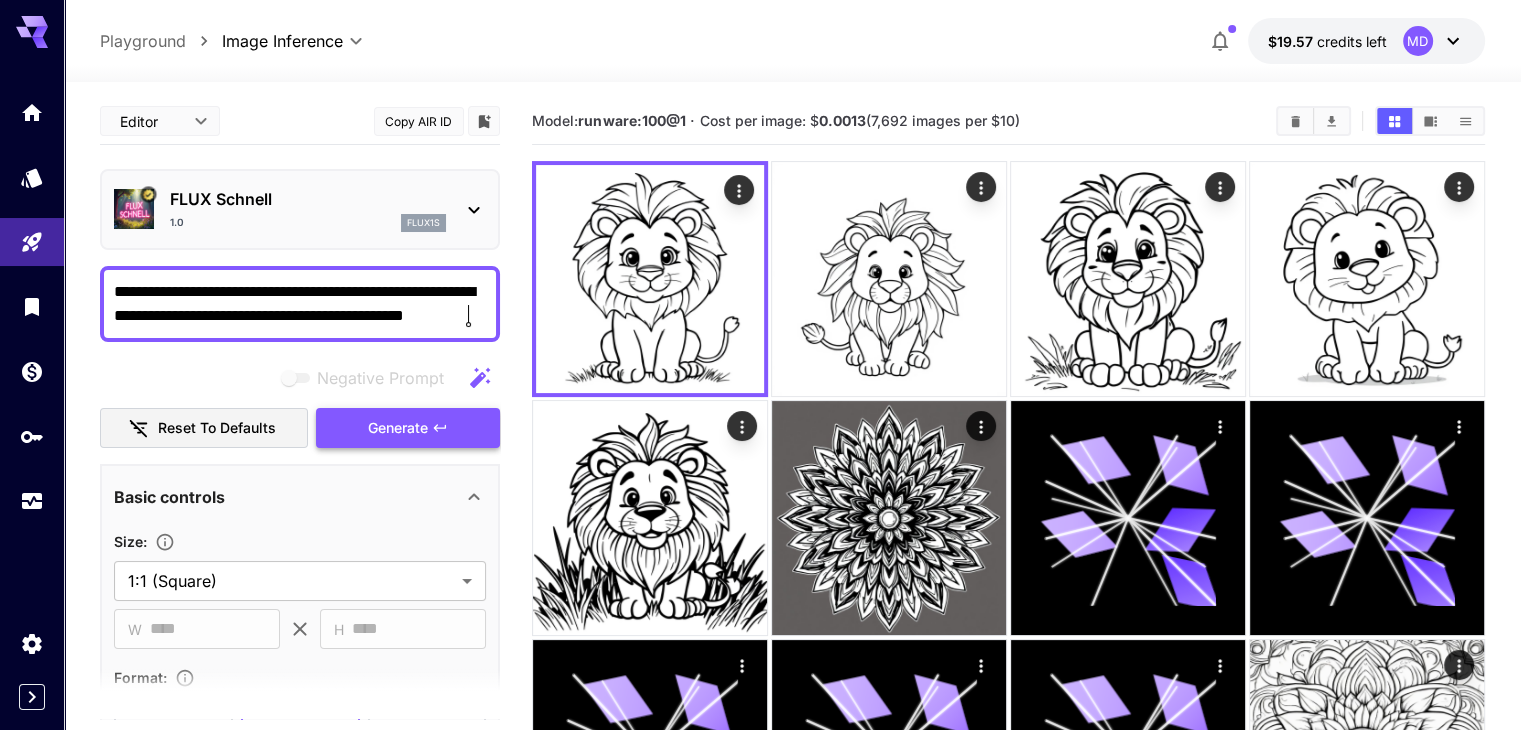 click on "Generate" at bounding box center (398, 428) 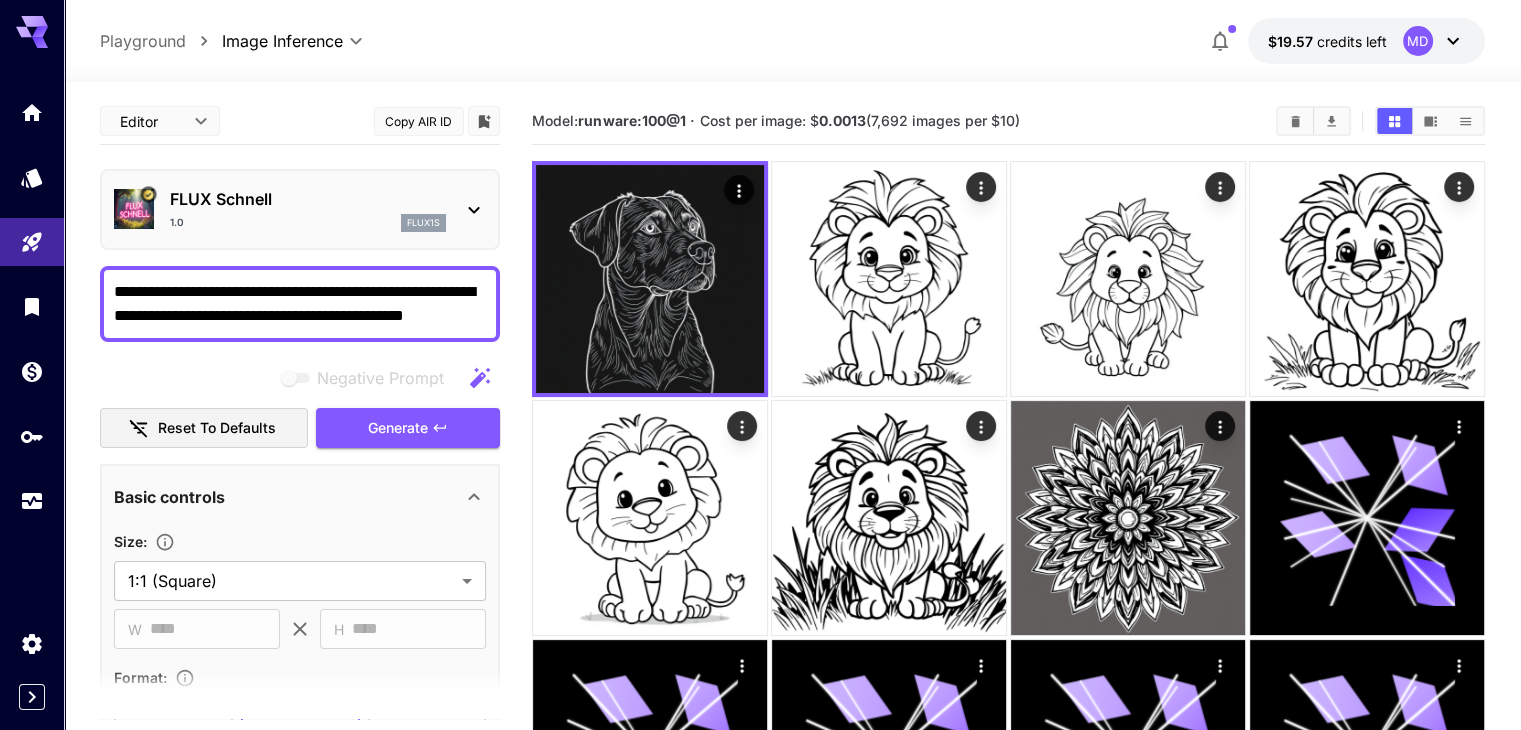 click on "**********" at bounding box center (300, 304) 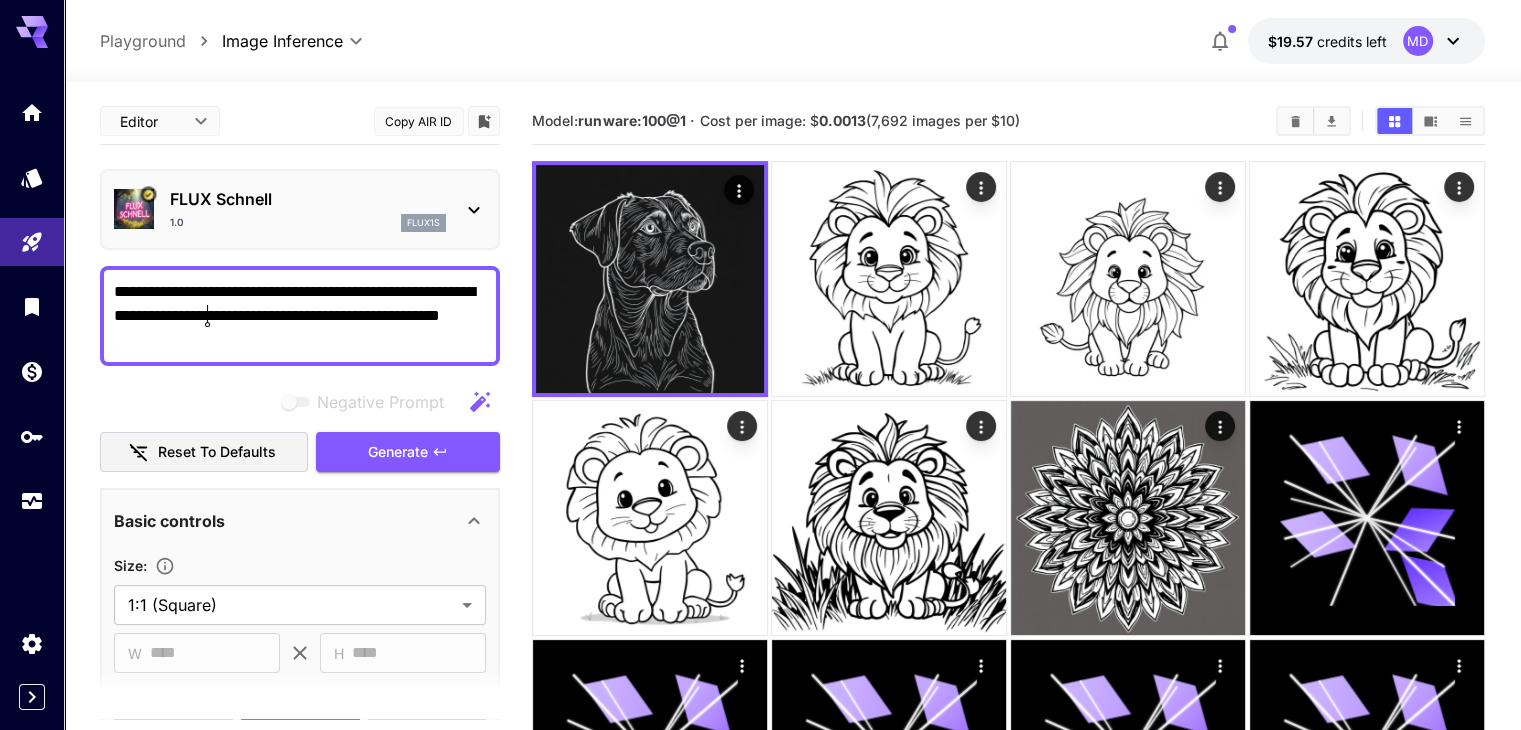 click on "*******" at bounding box center (0, 0) 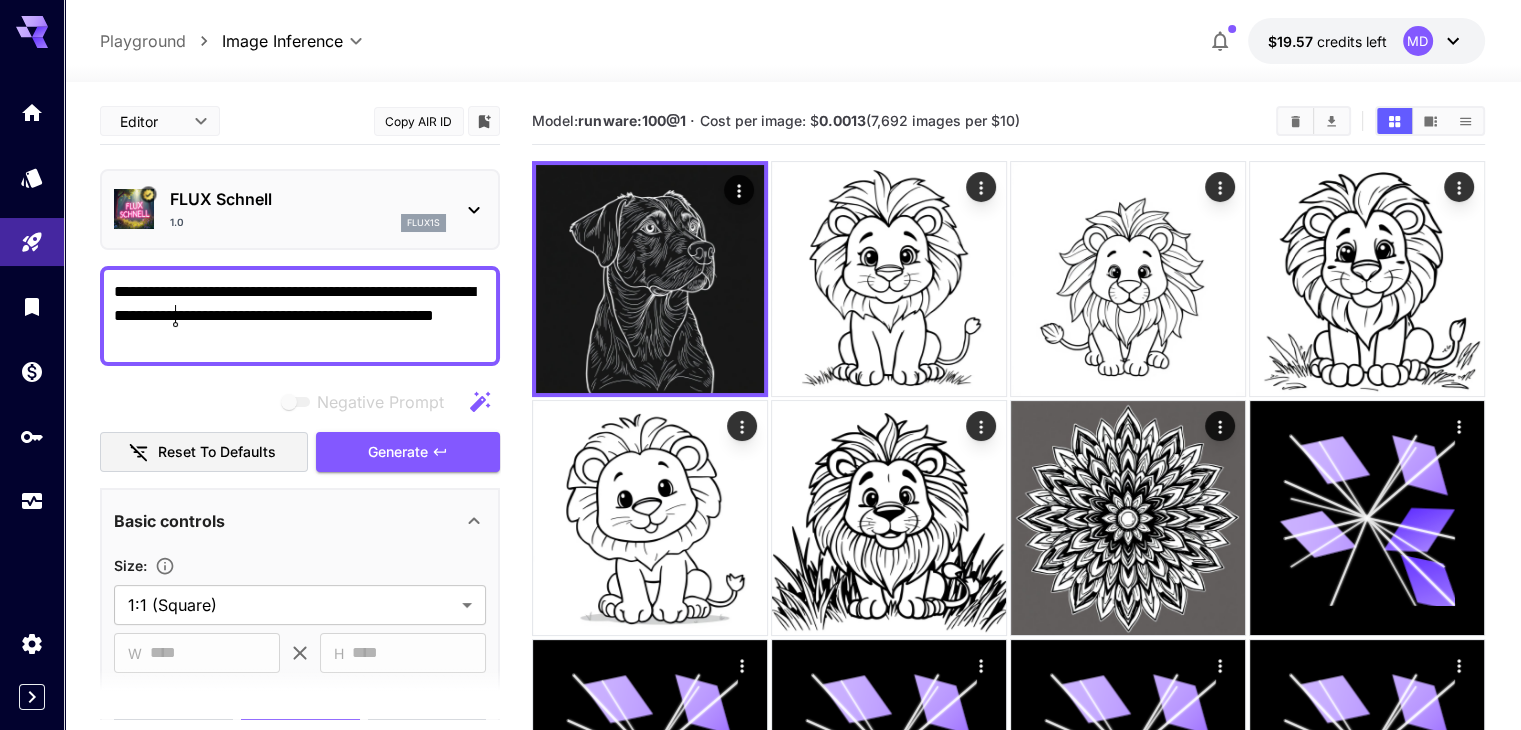 click on "**********" at bounding box center [300, 316] 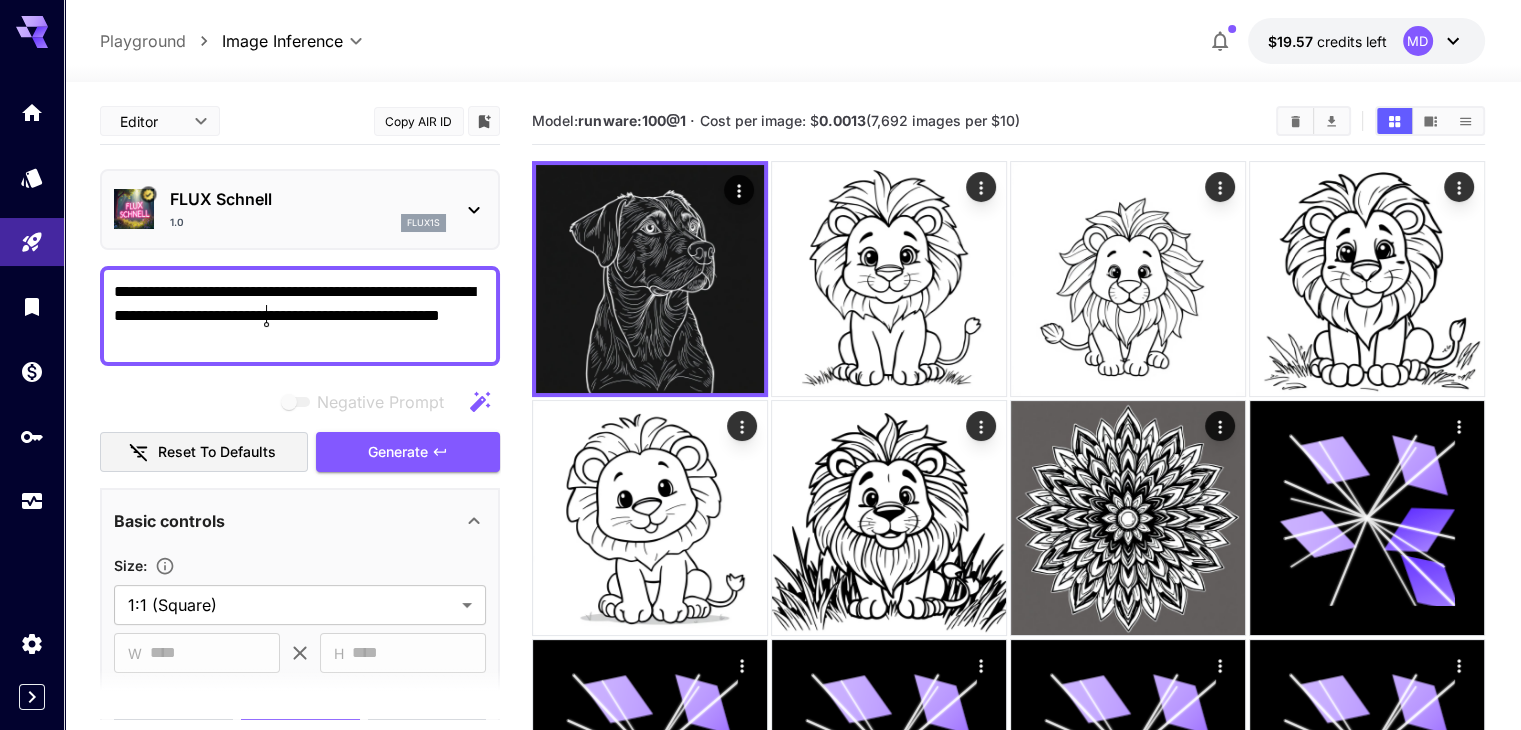 click on "**********" at bounding box center (300, 316) 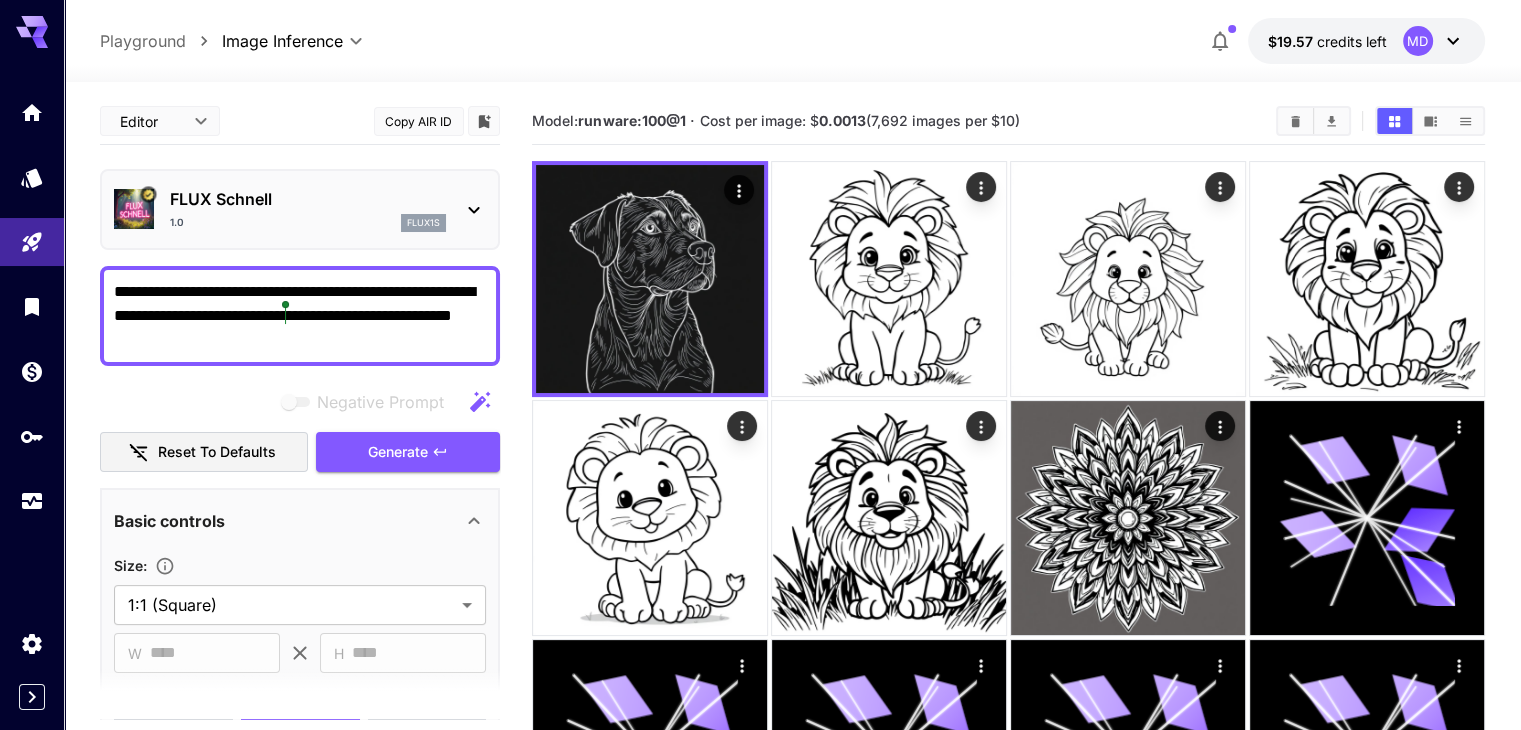 drag, startPoint x: 314, startPoint y: 315, endPoint x: 285, endPoint y: 315, distance: 29 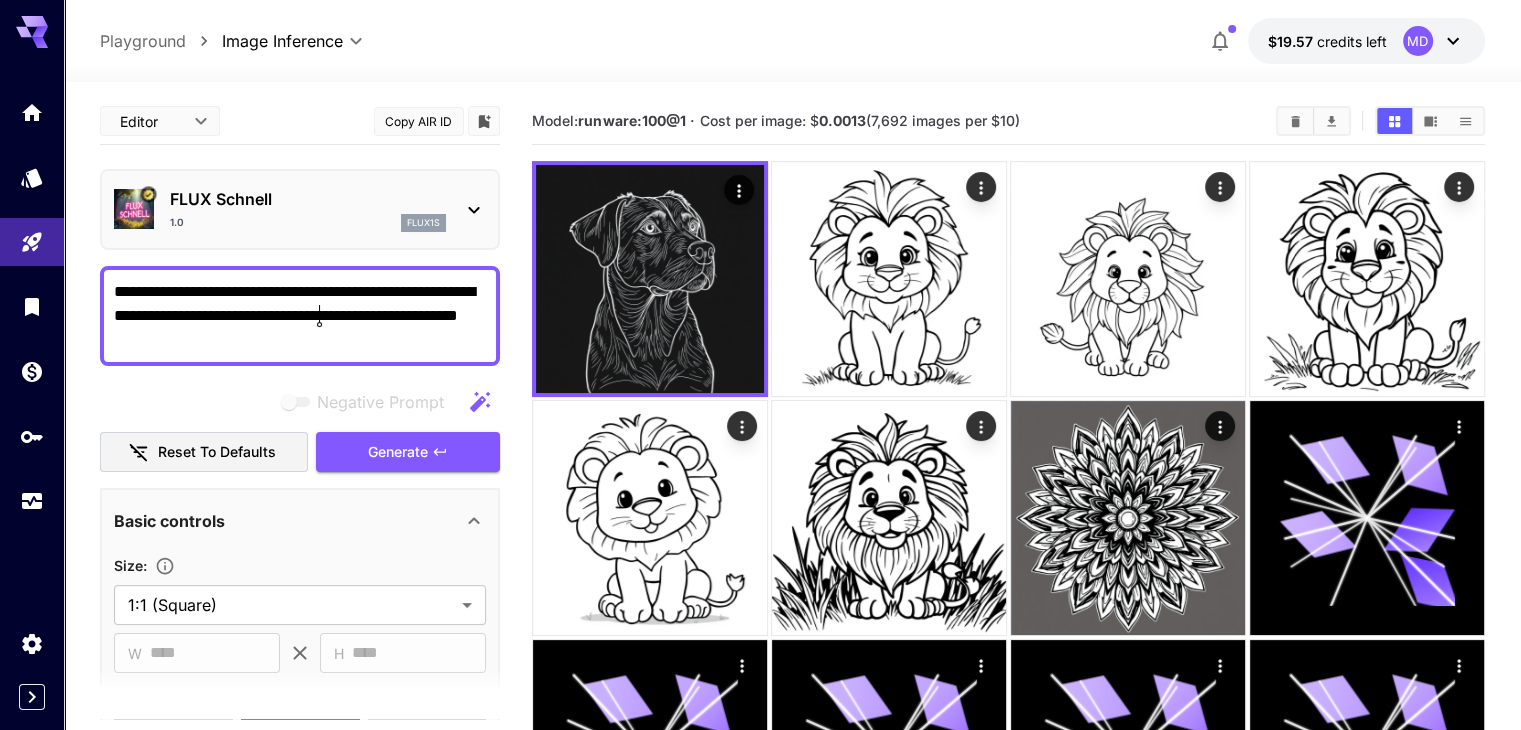 click on "**********" at bounding box center (300, 316) 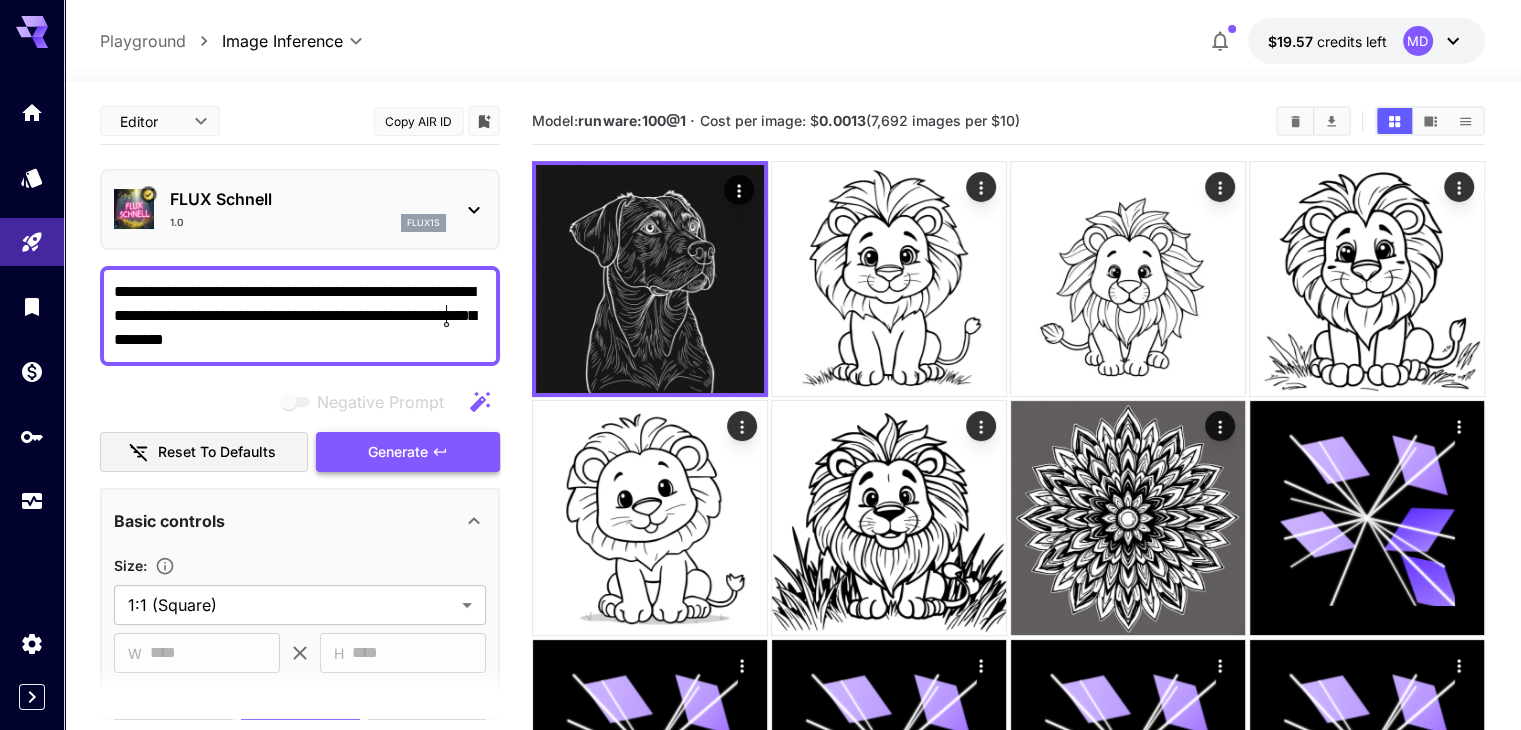 click on "Generate" at bounding box center (398, 452) 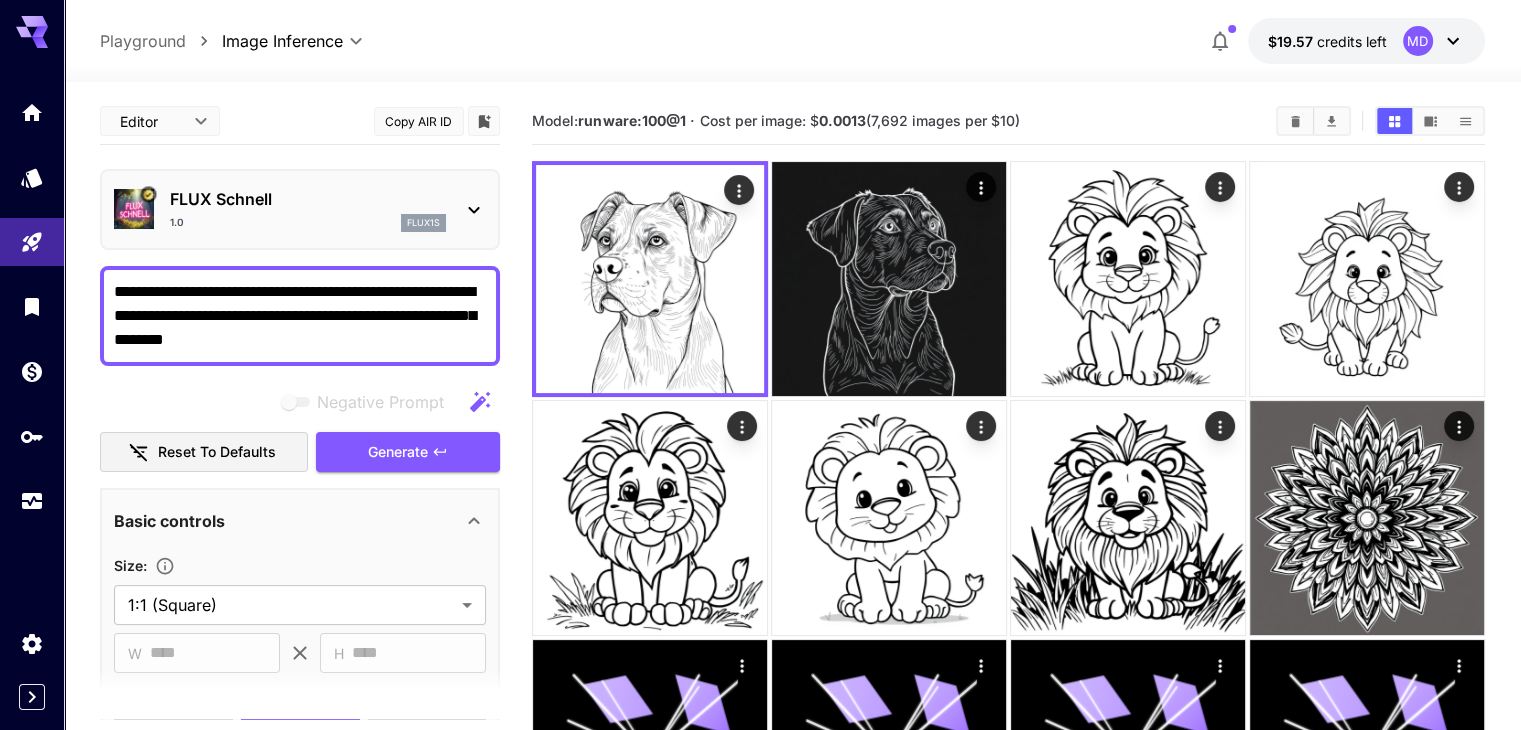 click on "Negative Prompt" at bounding box center (300, 402) 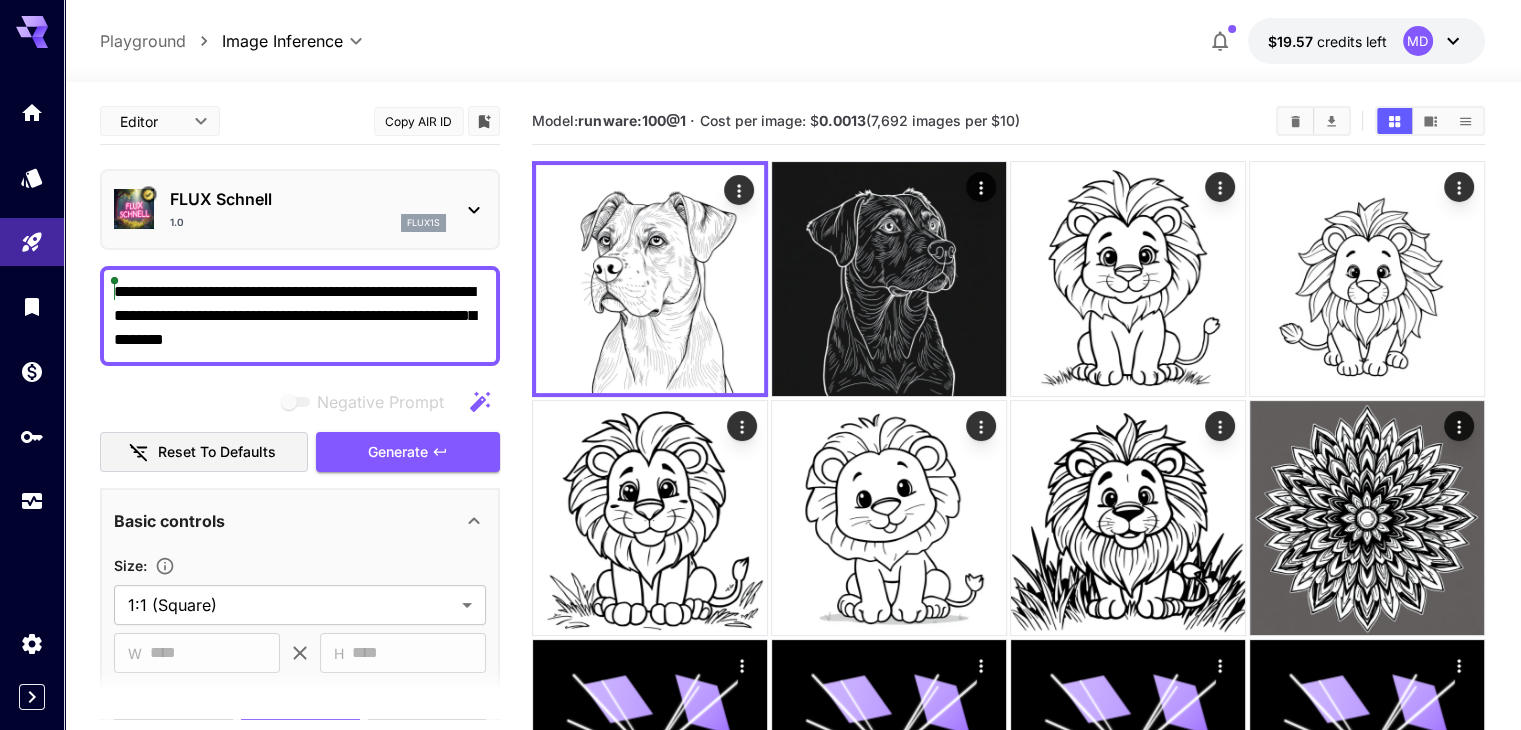 drag, startPoint x: 320, startPoint y: 341, endPoint x: 90, endPoint y: 289, distance: 235.80501 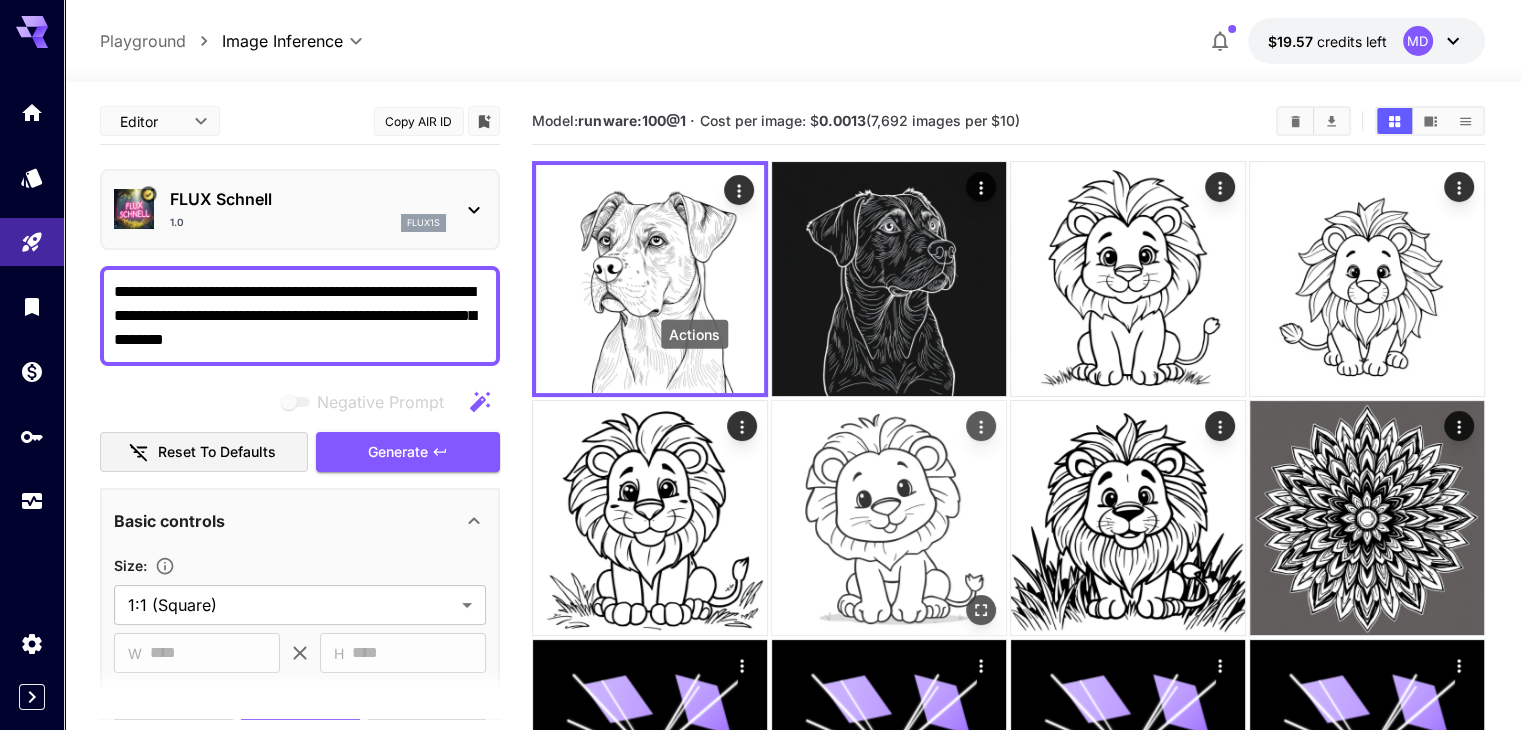 click 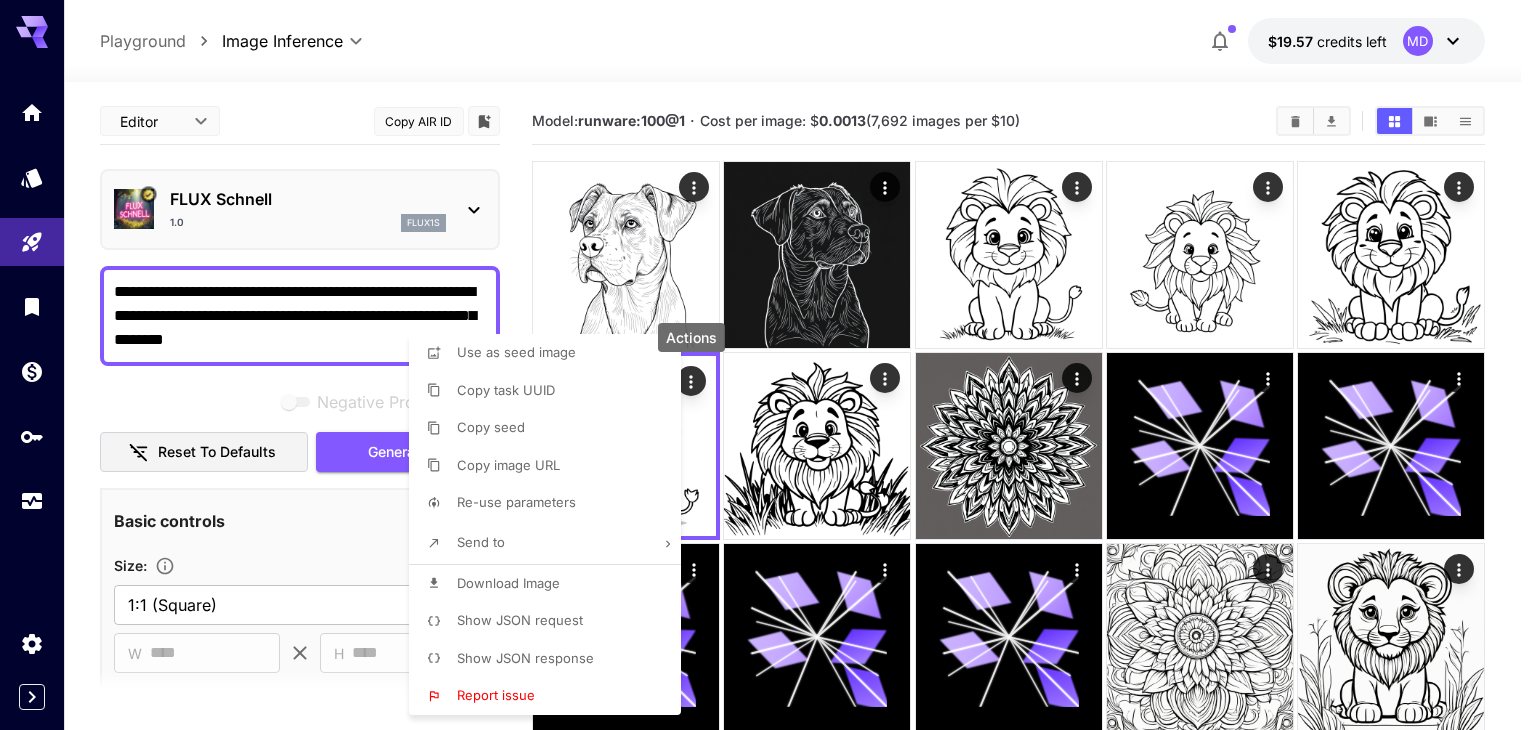 click on "Copy seed" at bounding box center (491, 427) 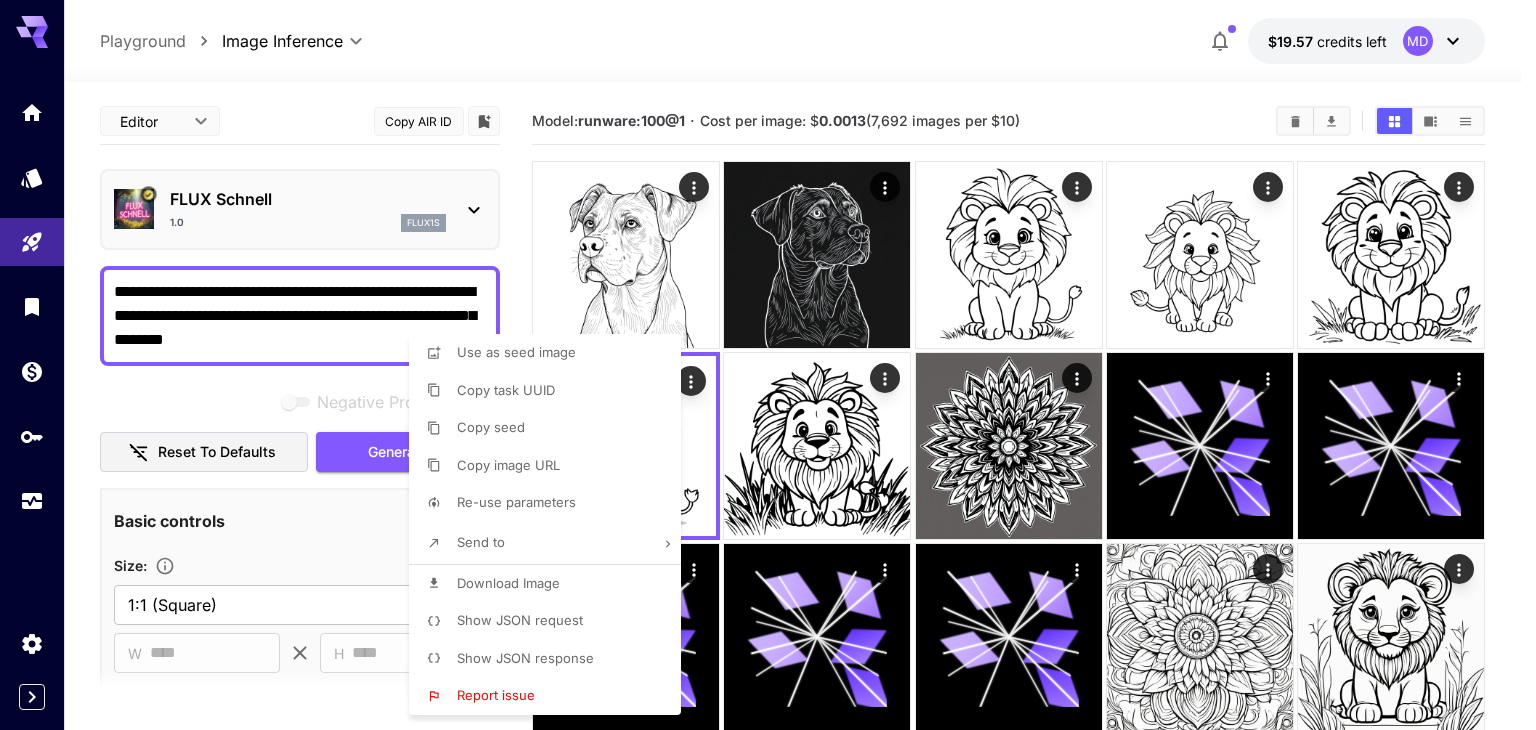 drag, startPoint x: 285, startPoint y: 346, endPoint x: 173, endPoint y: 316, distance: 115.948265 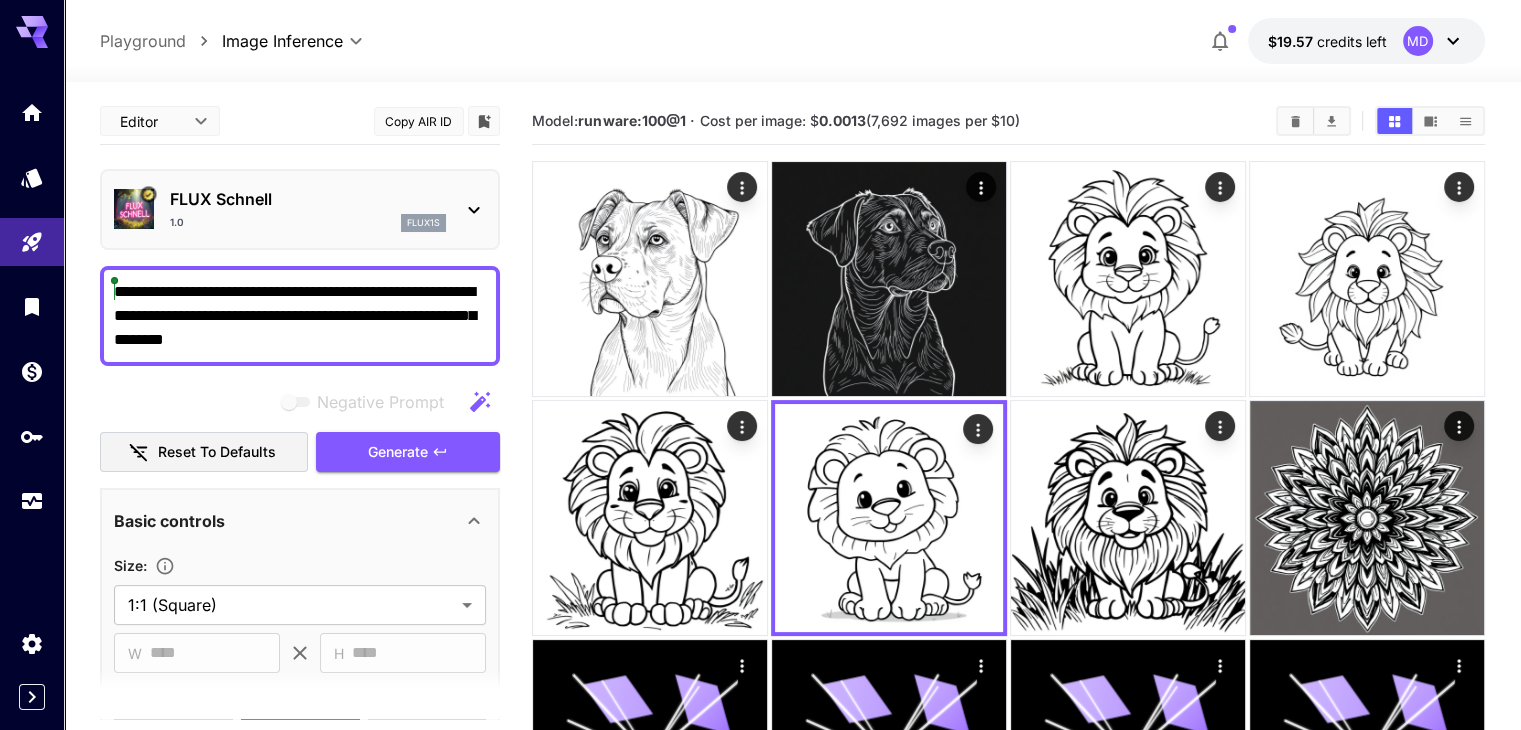 drag, startPoint x: 284, startPoint y: 342, endPoint x: 88, endPoint y: 293, distance: 202.03218 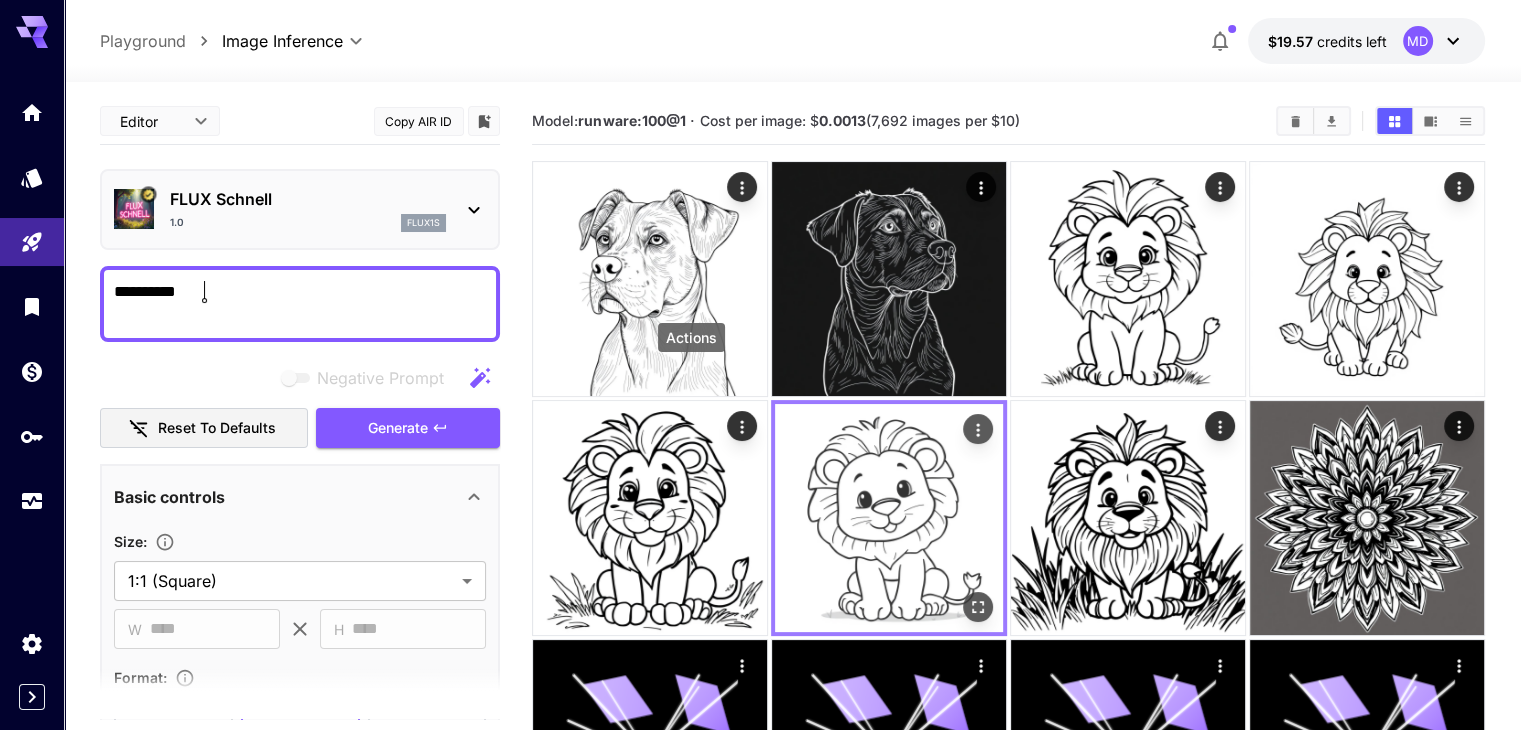 type on "**********" 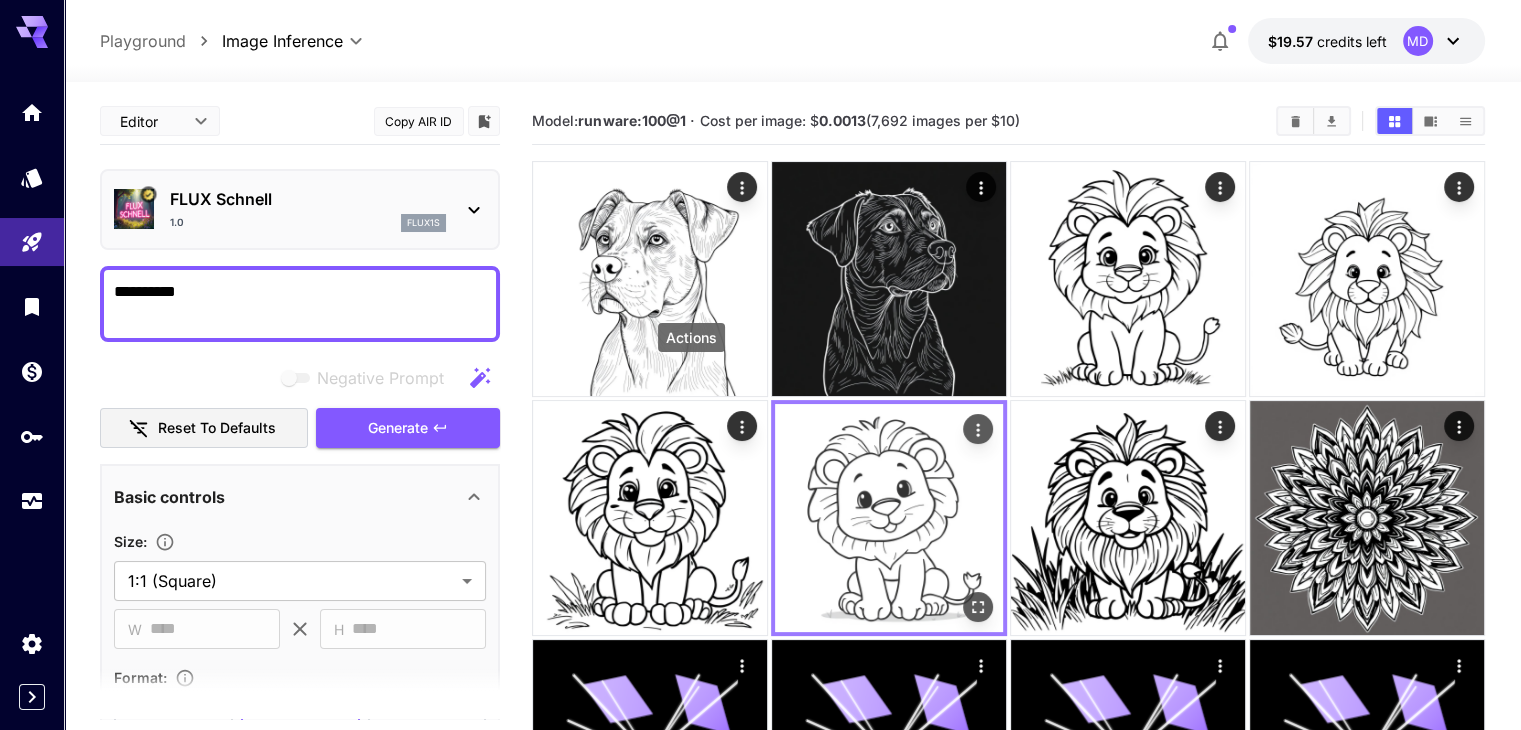 click 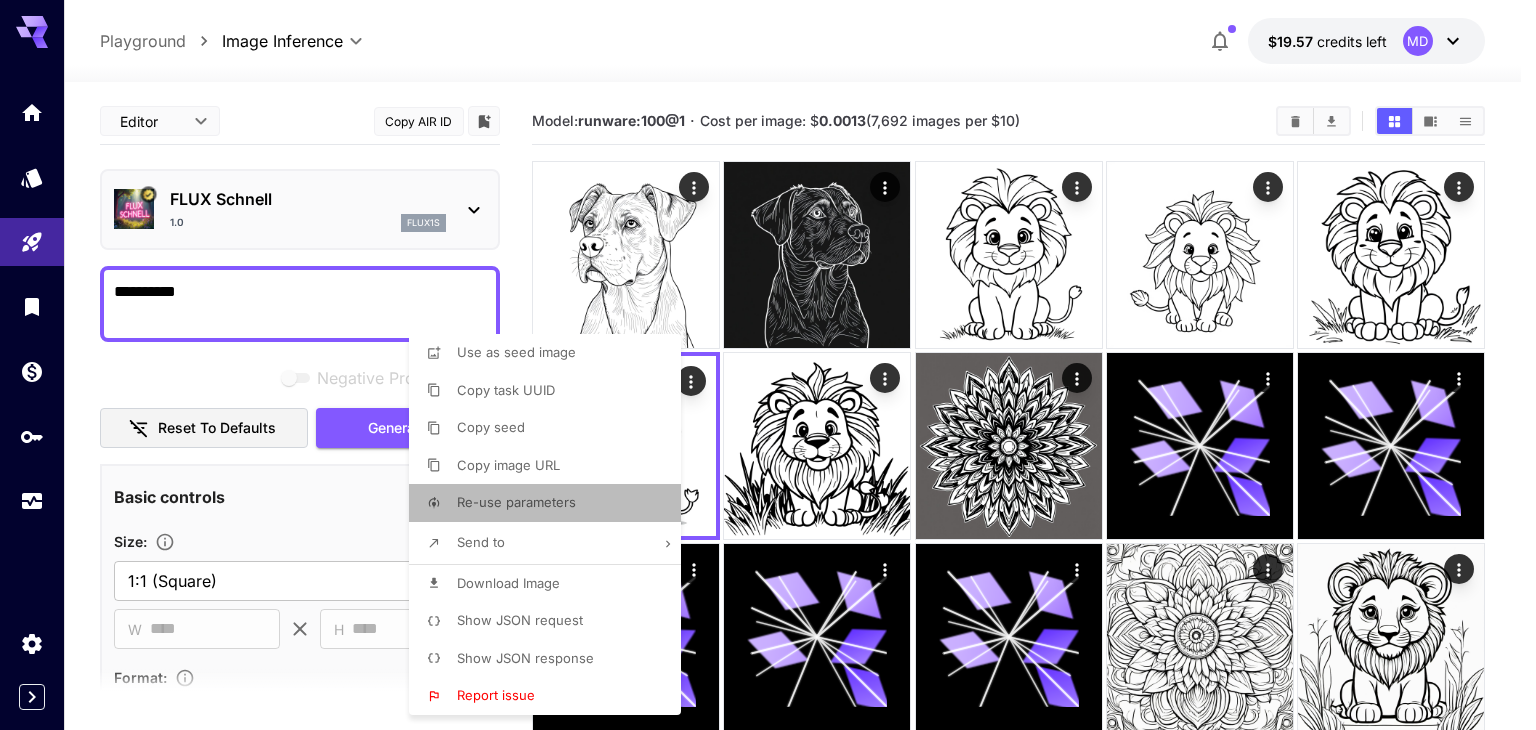 click on "Re-use parameters" at bounding box center (516, 502) 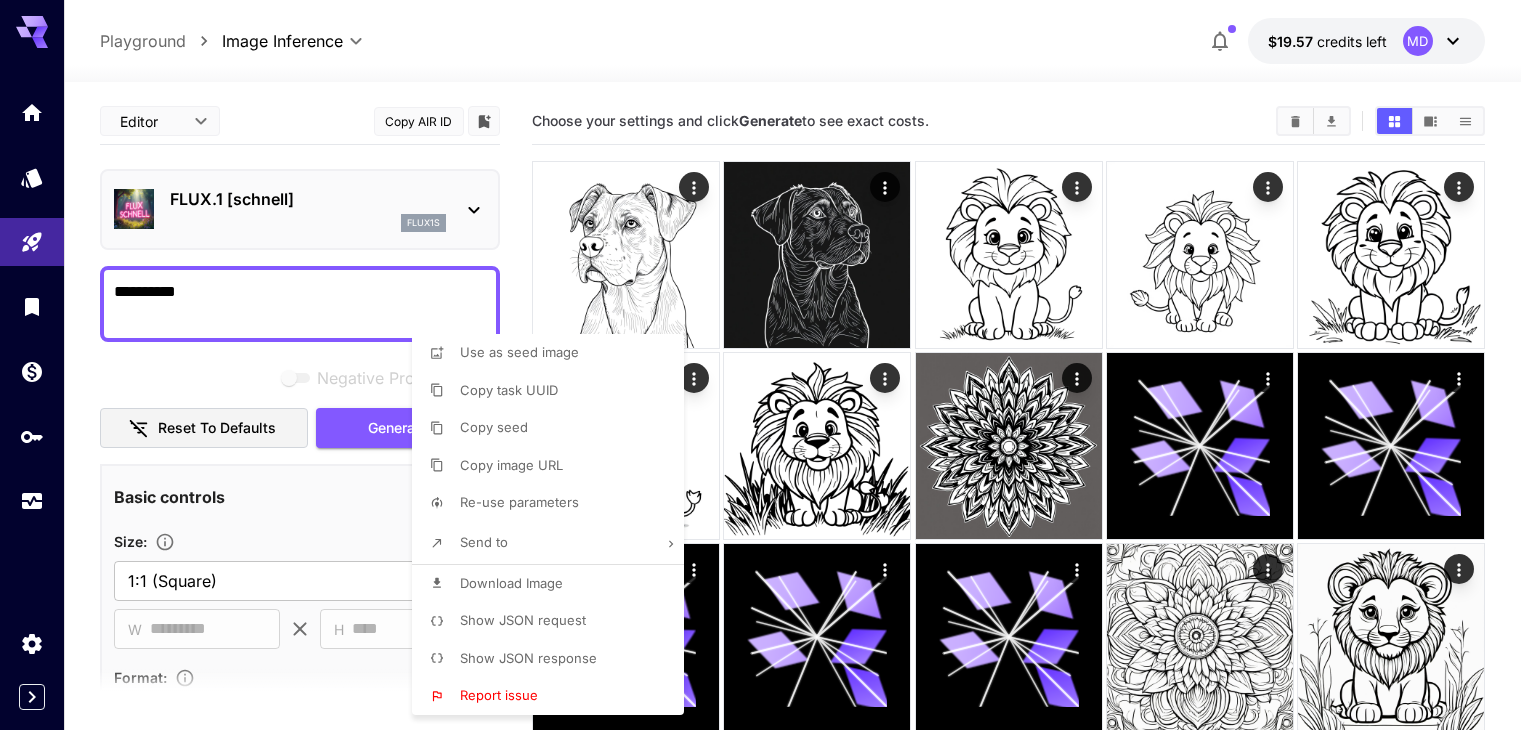 type on "**********" 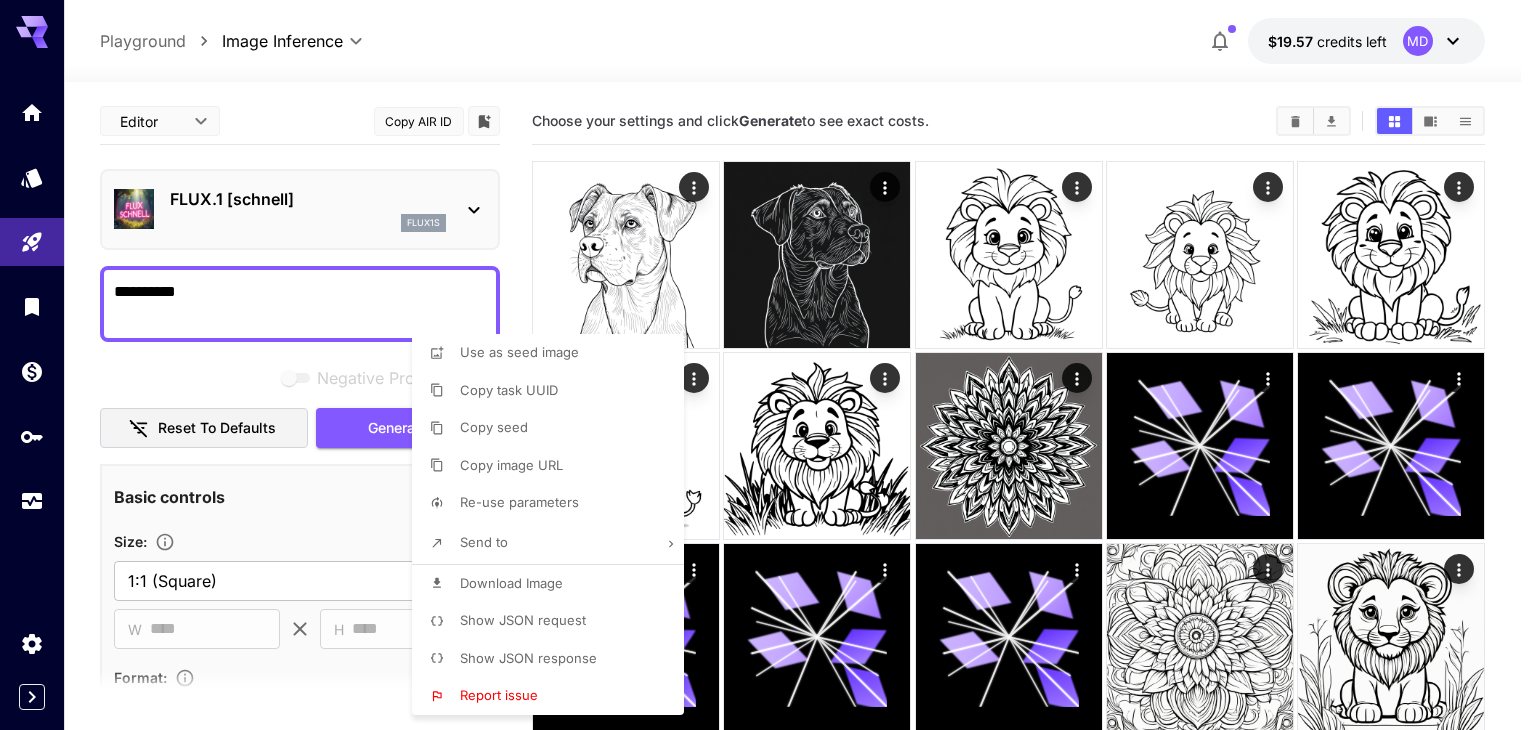 type on "**********" 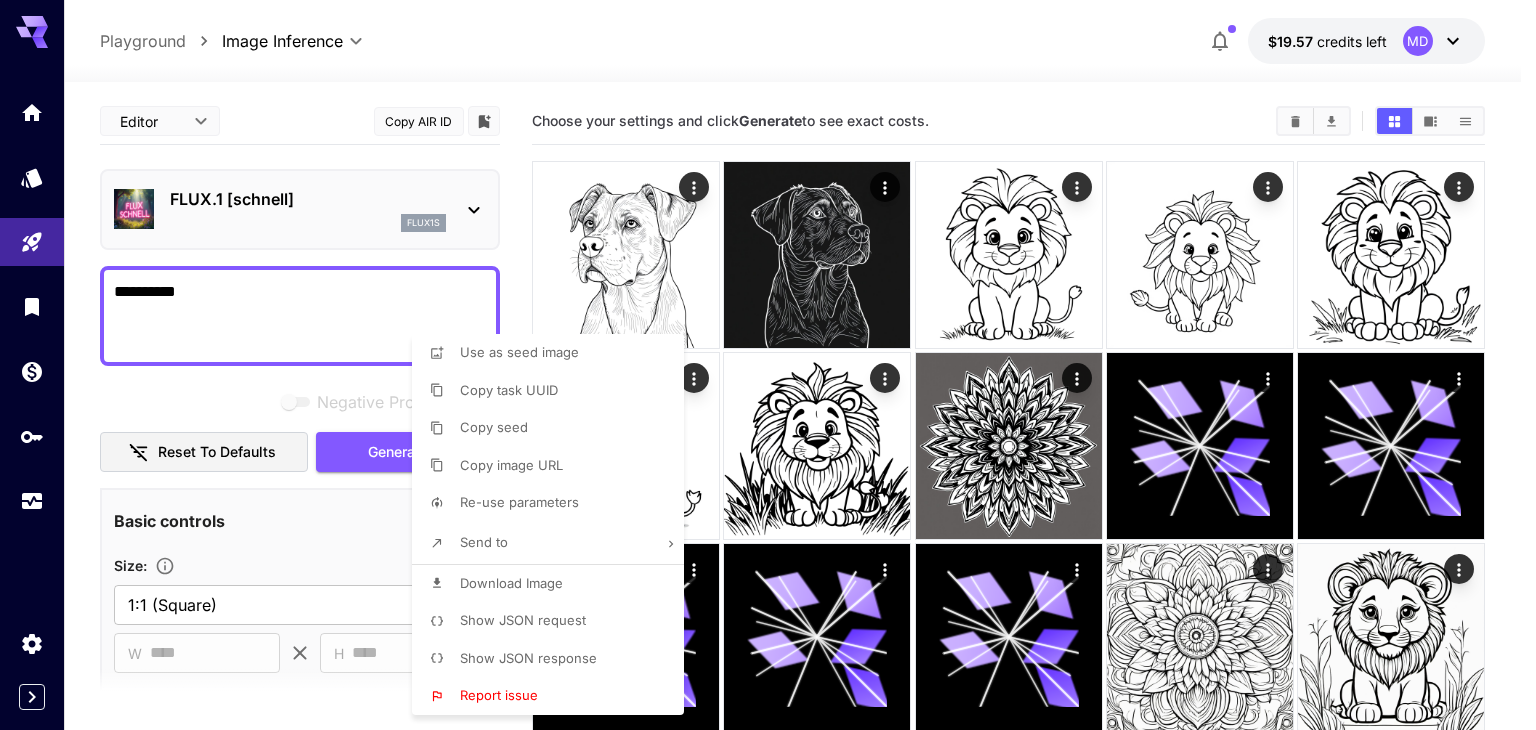 drag, startPoint x: 196, startPoint y: 346, endPoint x: 115, endPoint y: 304, distance: 91.24144 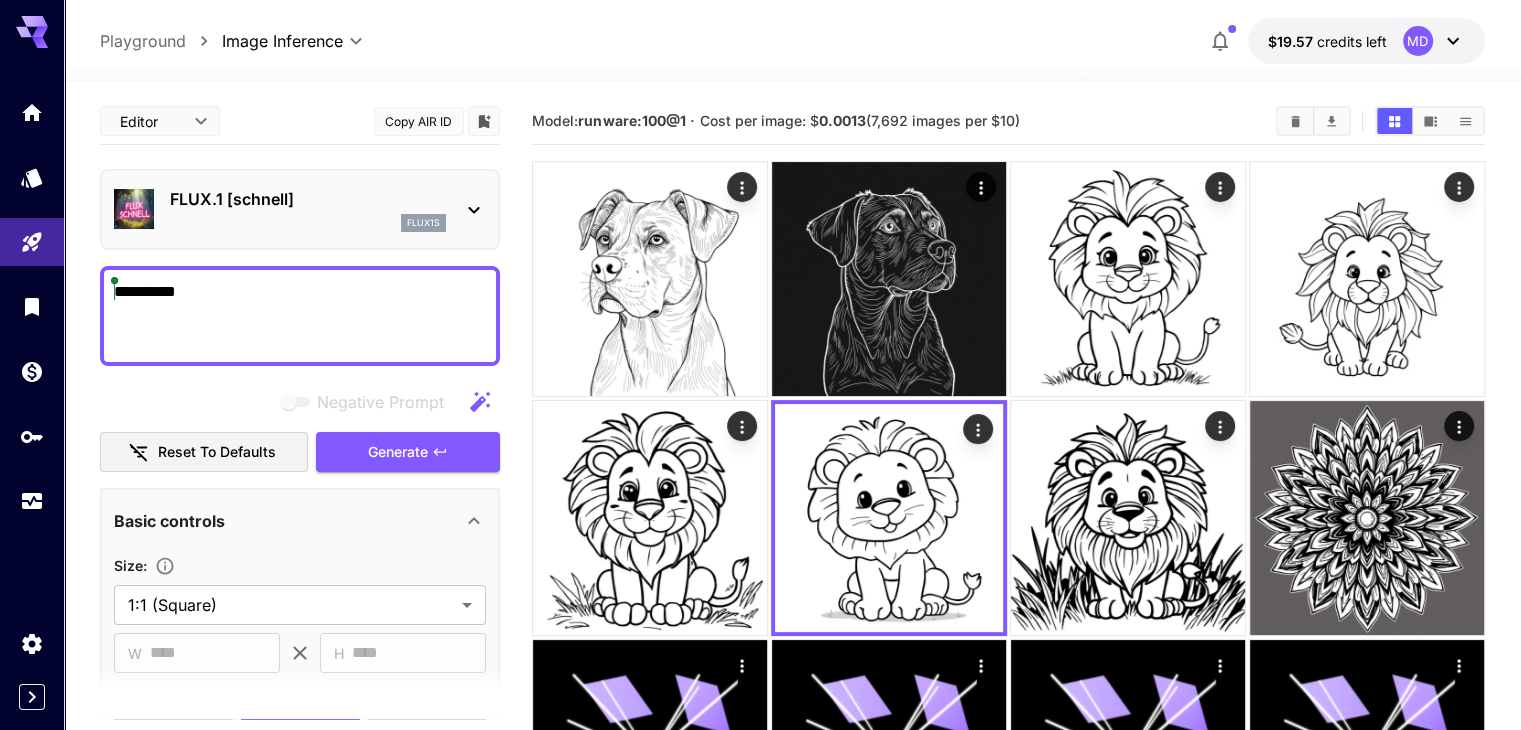 drag, startPoint x: 190, startPoint y: 341, endPoint x: 109, endPoint y: 296, distance: 92.660675 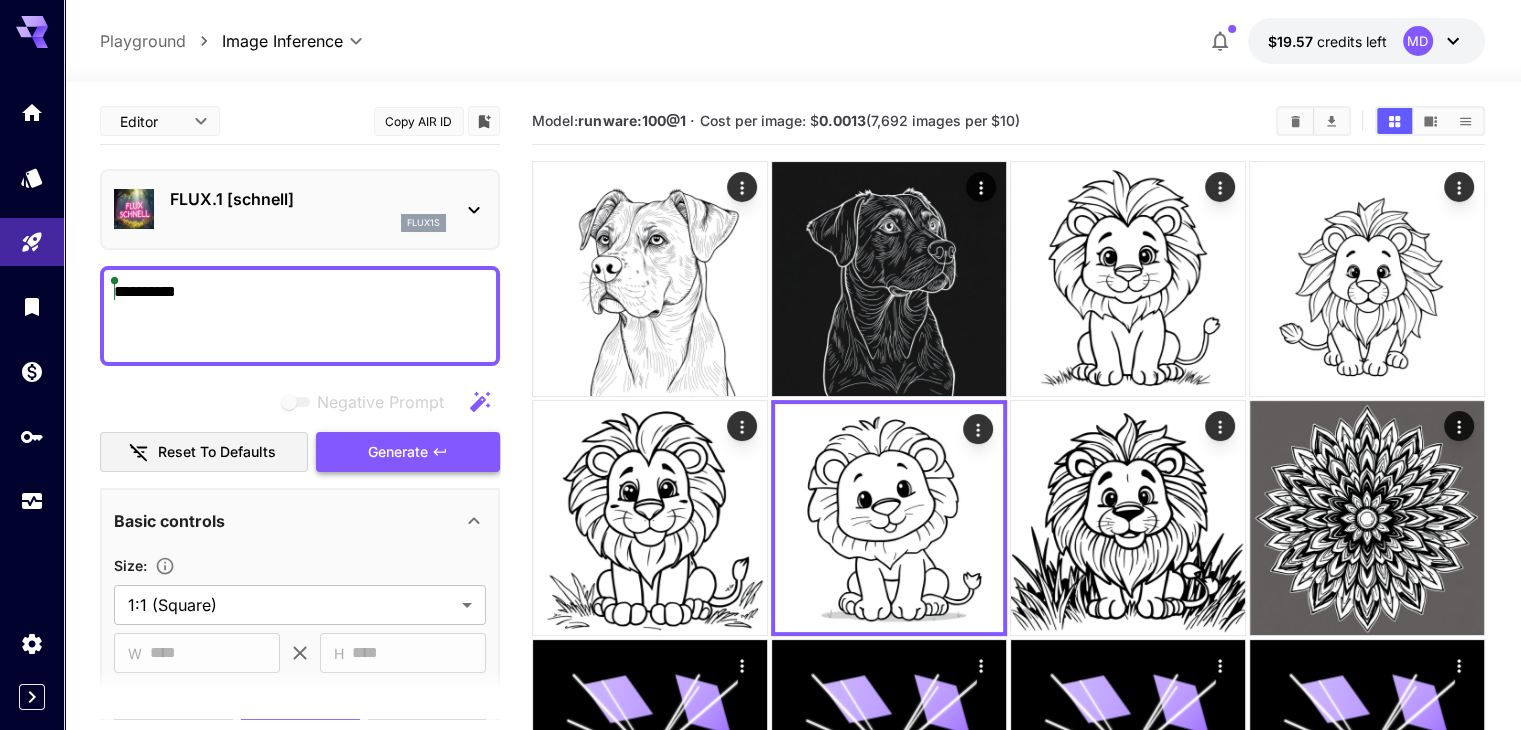 click on "Generate" at bounding box center [398, 452] 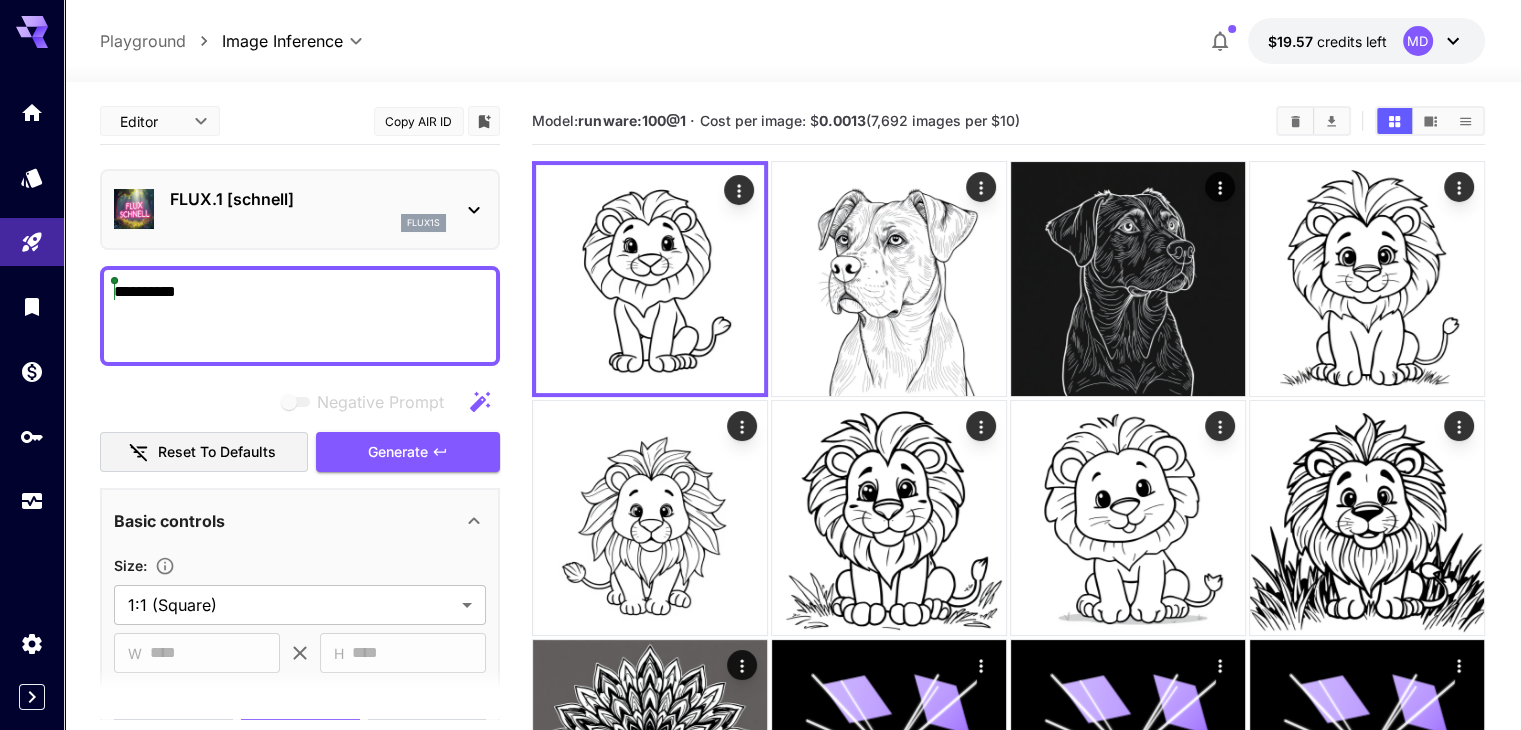 click on "**********" at bounding box center [300, 316] 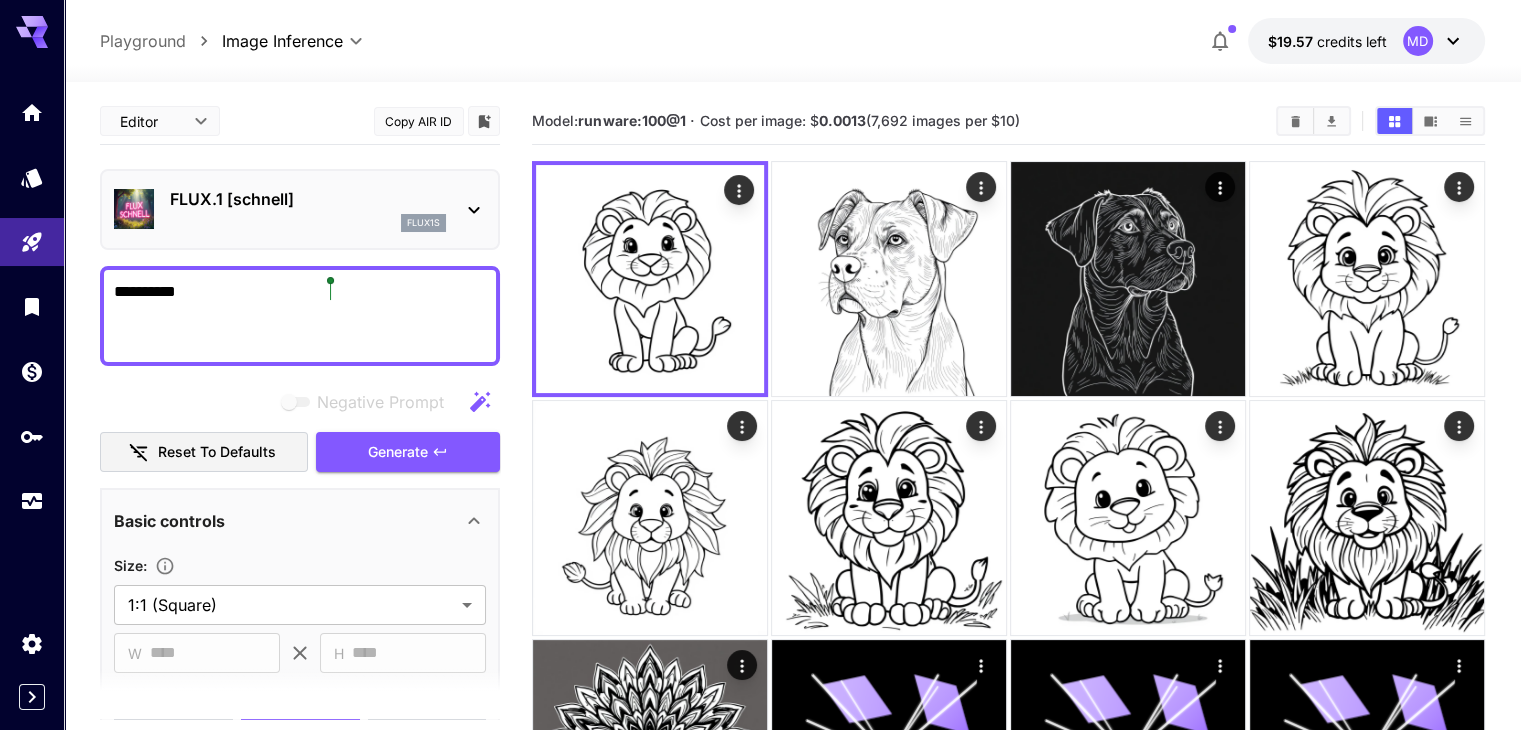 drag, startPoint x: 417, startPoint y: 293, endPoint x: 331, endPoint y: 293, distance: 86 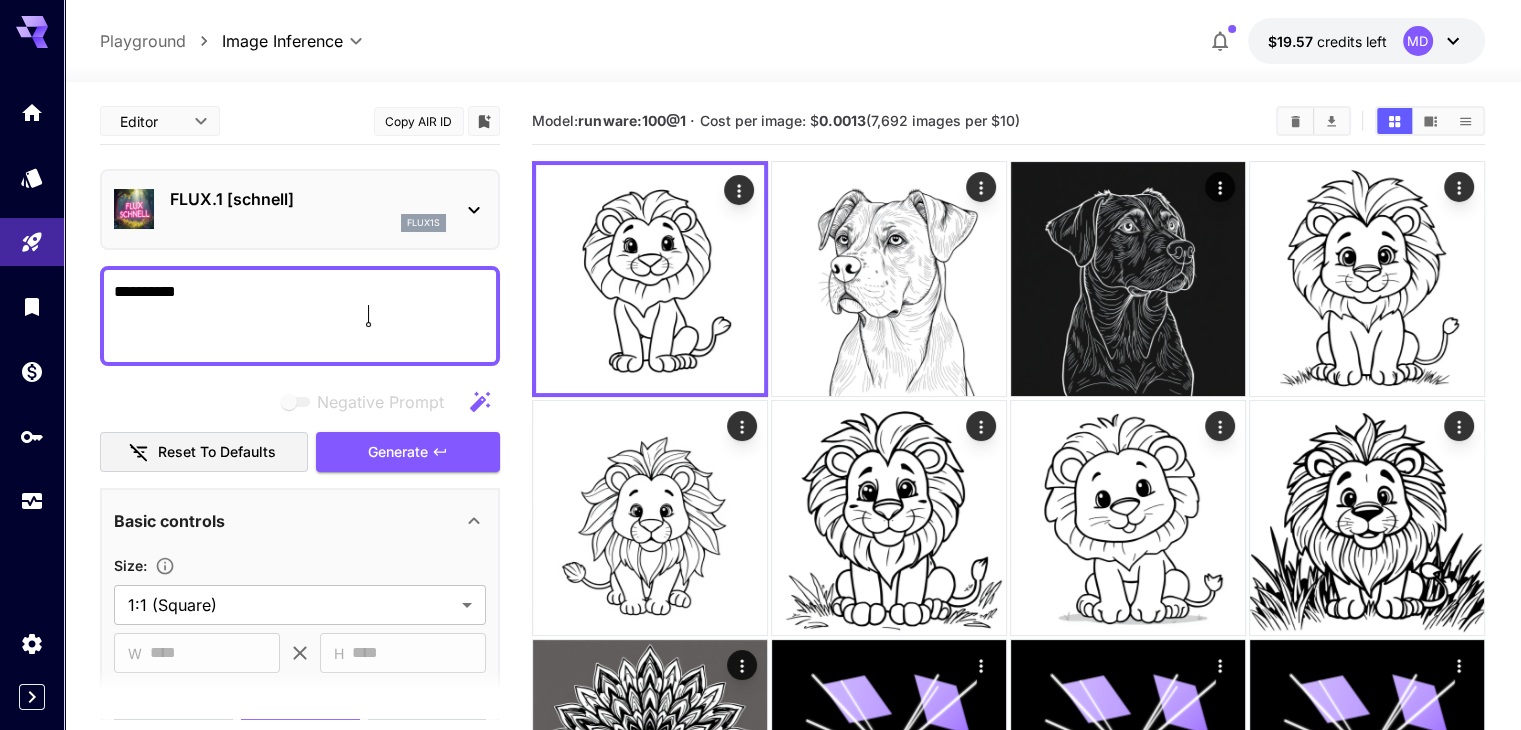 drag, startPoint x: 364, startPoint y: 305, endPoint x: 324, endPoint y: 257, distance: 62.482 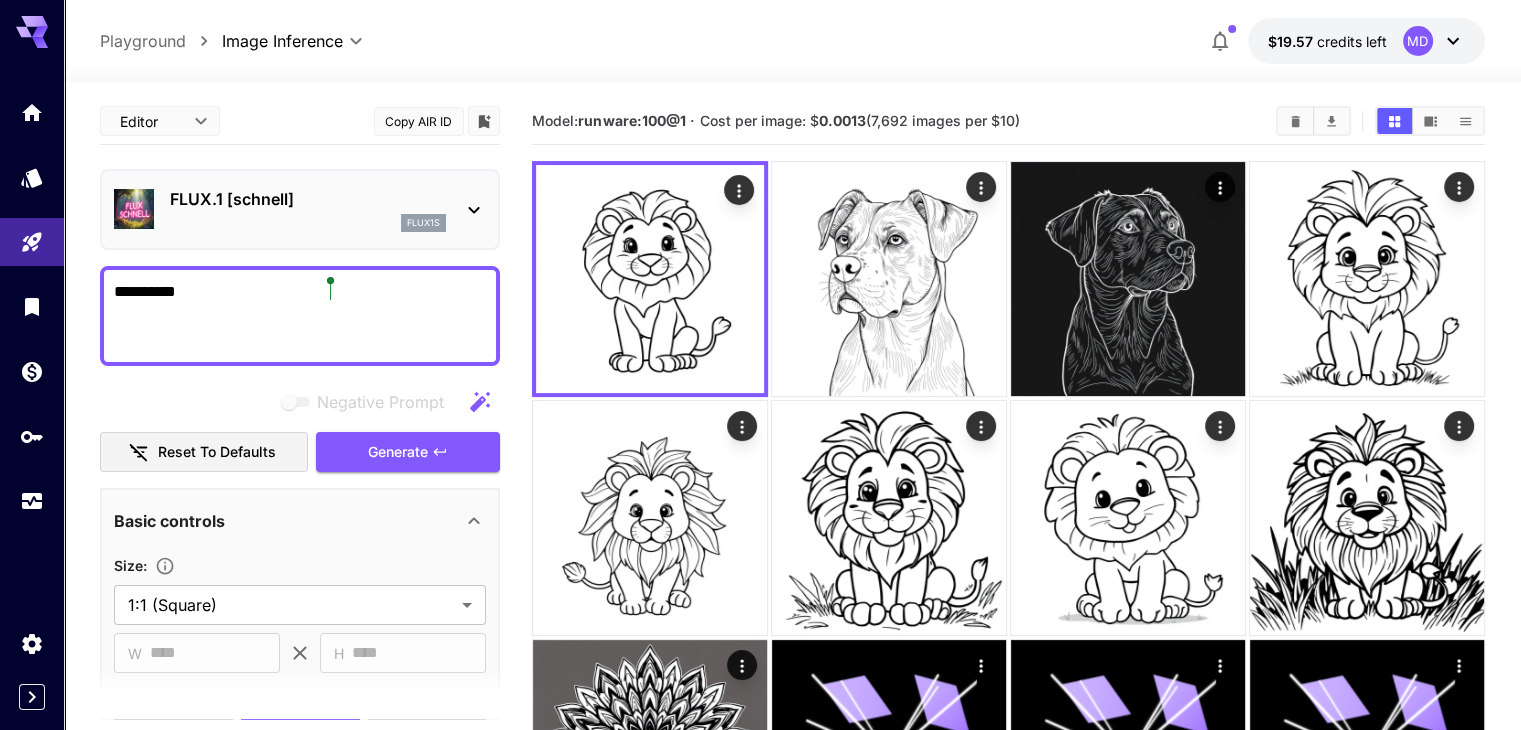drag, startPoint x: 420, startPoint y: 293, endPoint x: 329, endPoint y: 296, distance: 91.04944 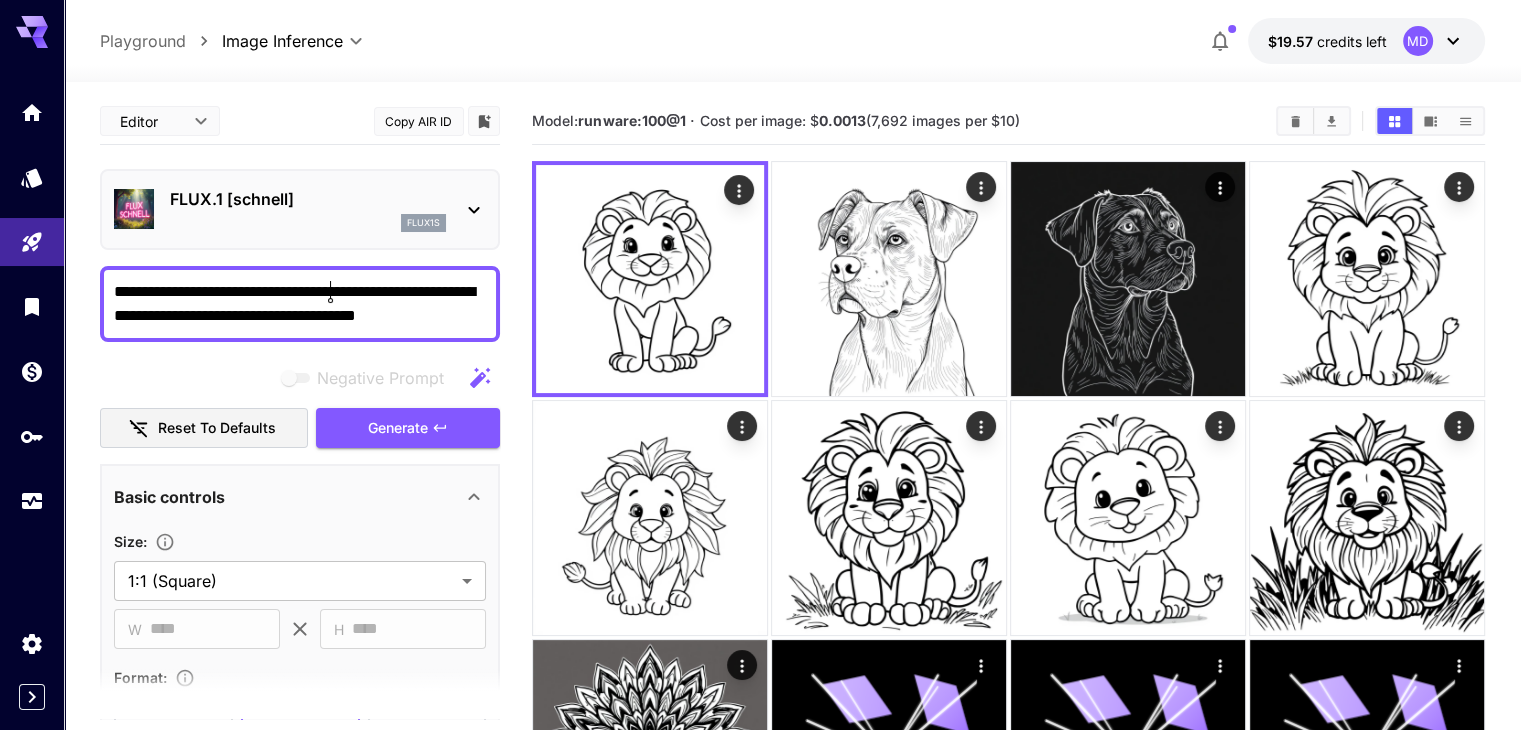 click on "**********" at bounding box center (300, 304) 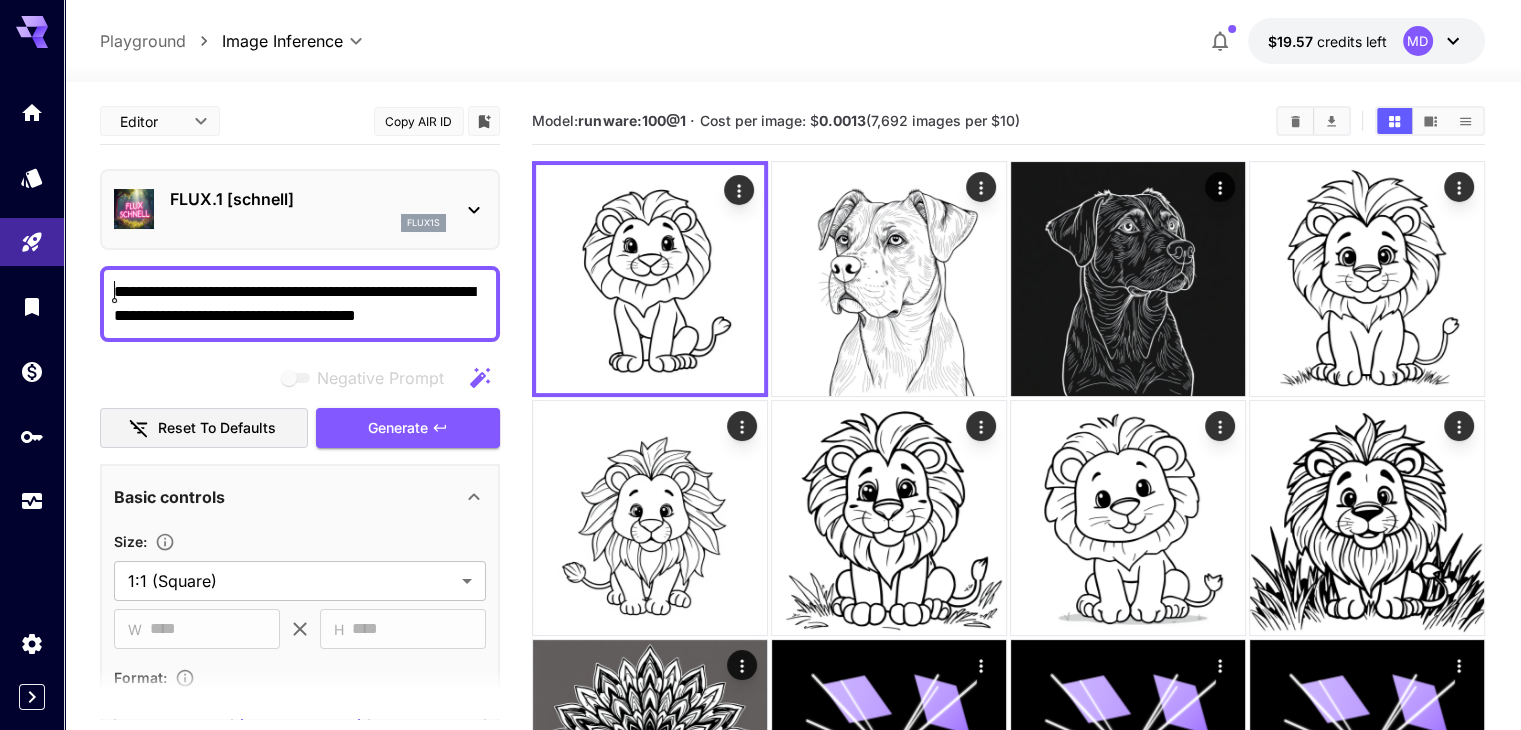 paste on "**********" 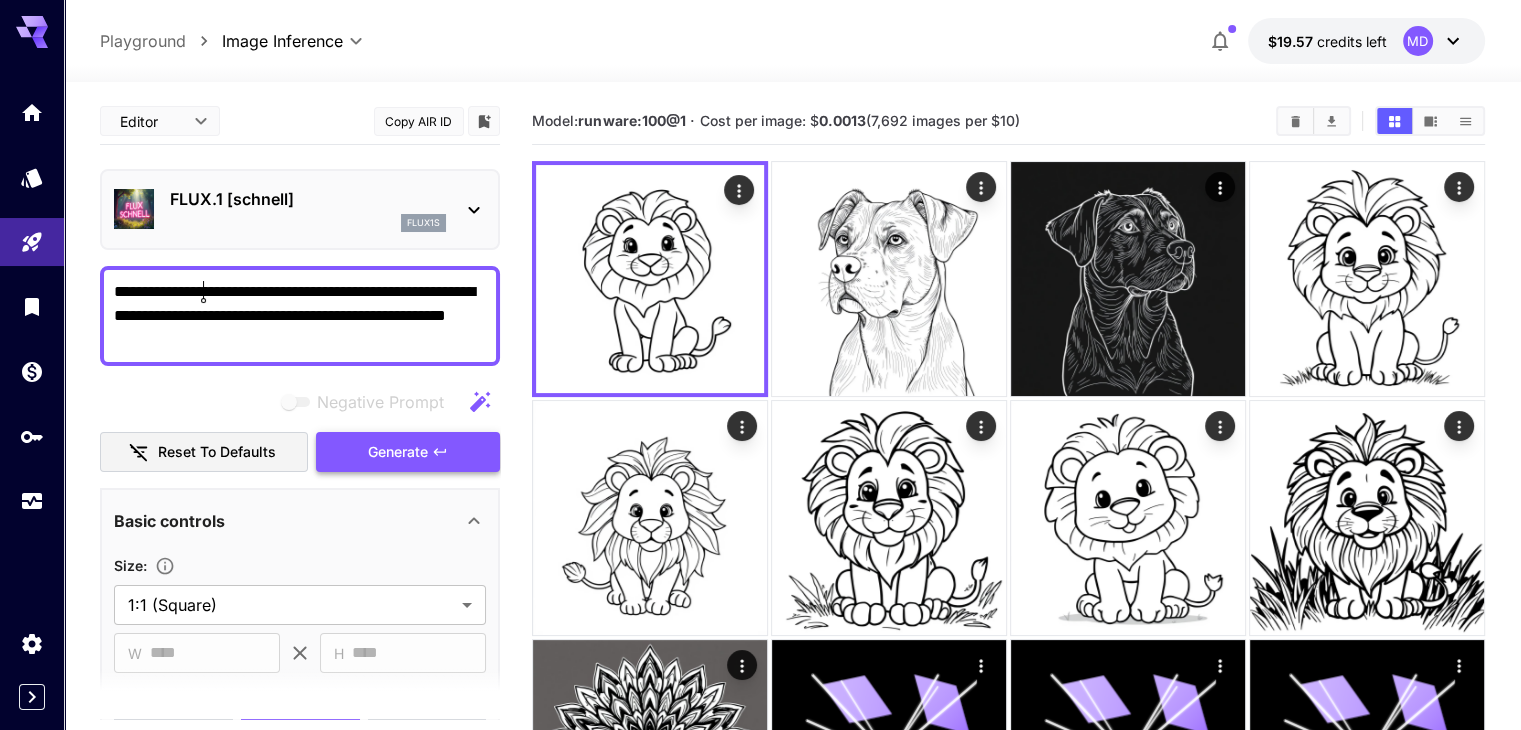 click on "Generate" at bounding box center [398, 452] 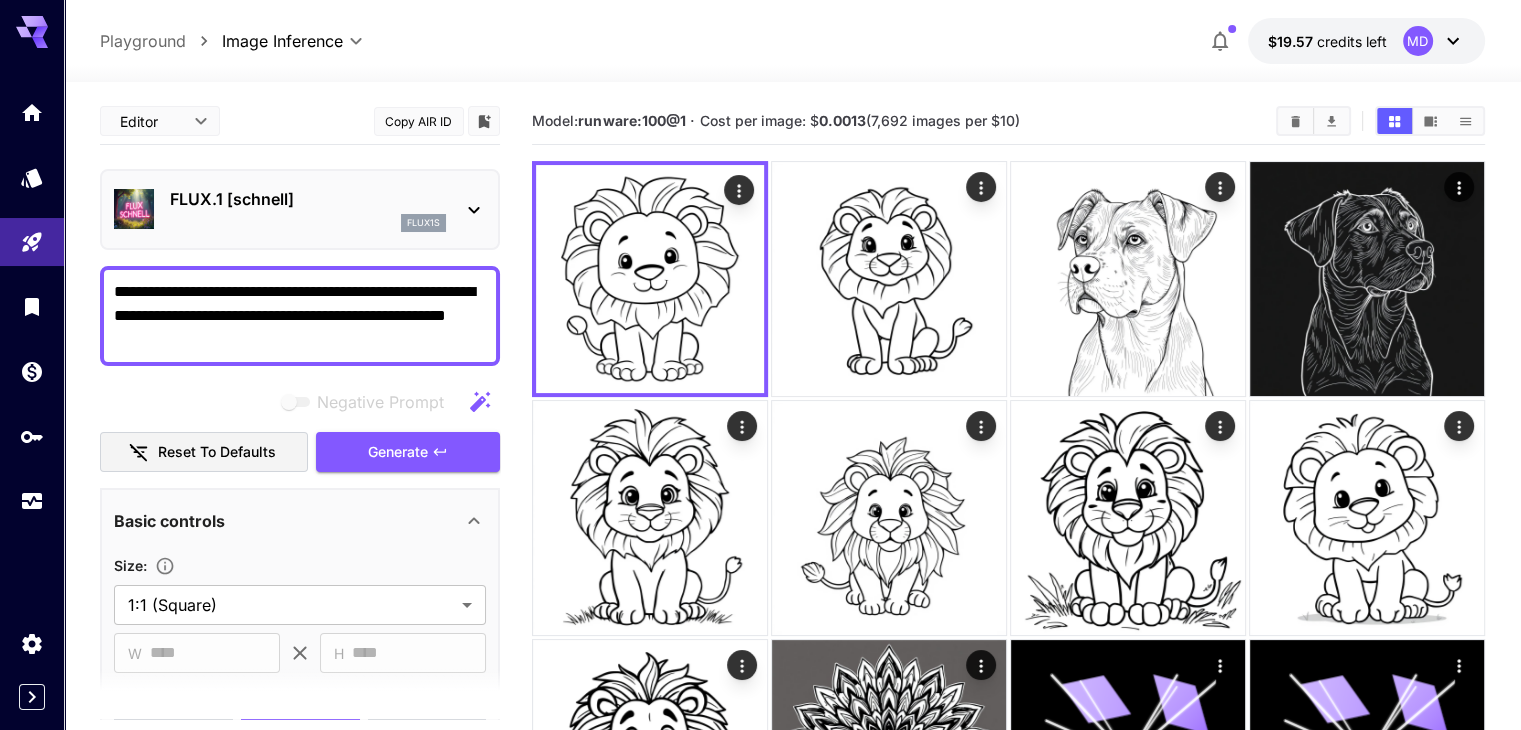 click on "**********" at bounding box center [300, 316] 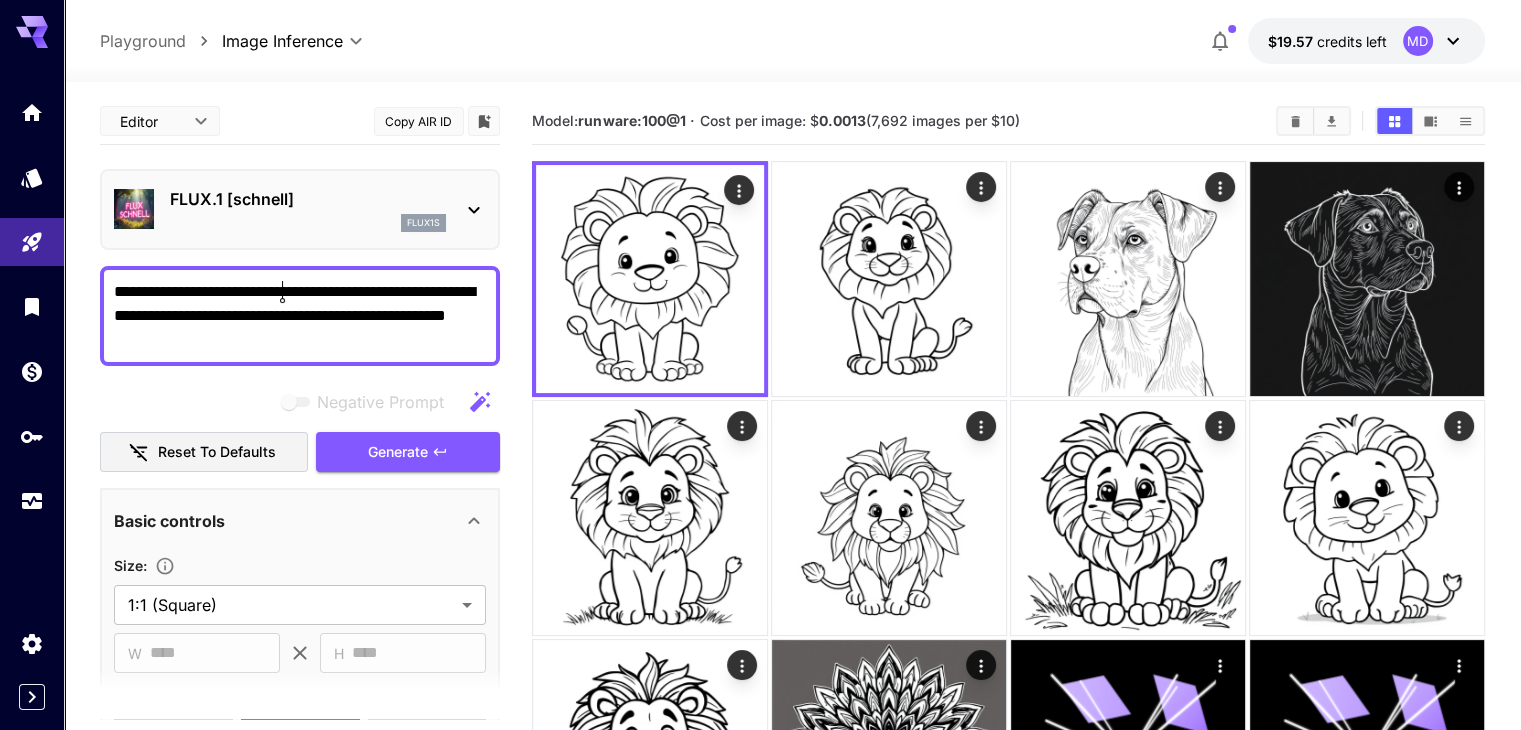 click on "**********" at bounding box center [300, 316] 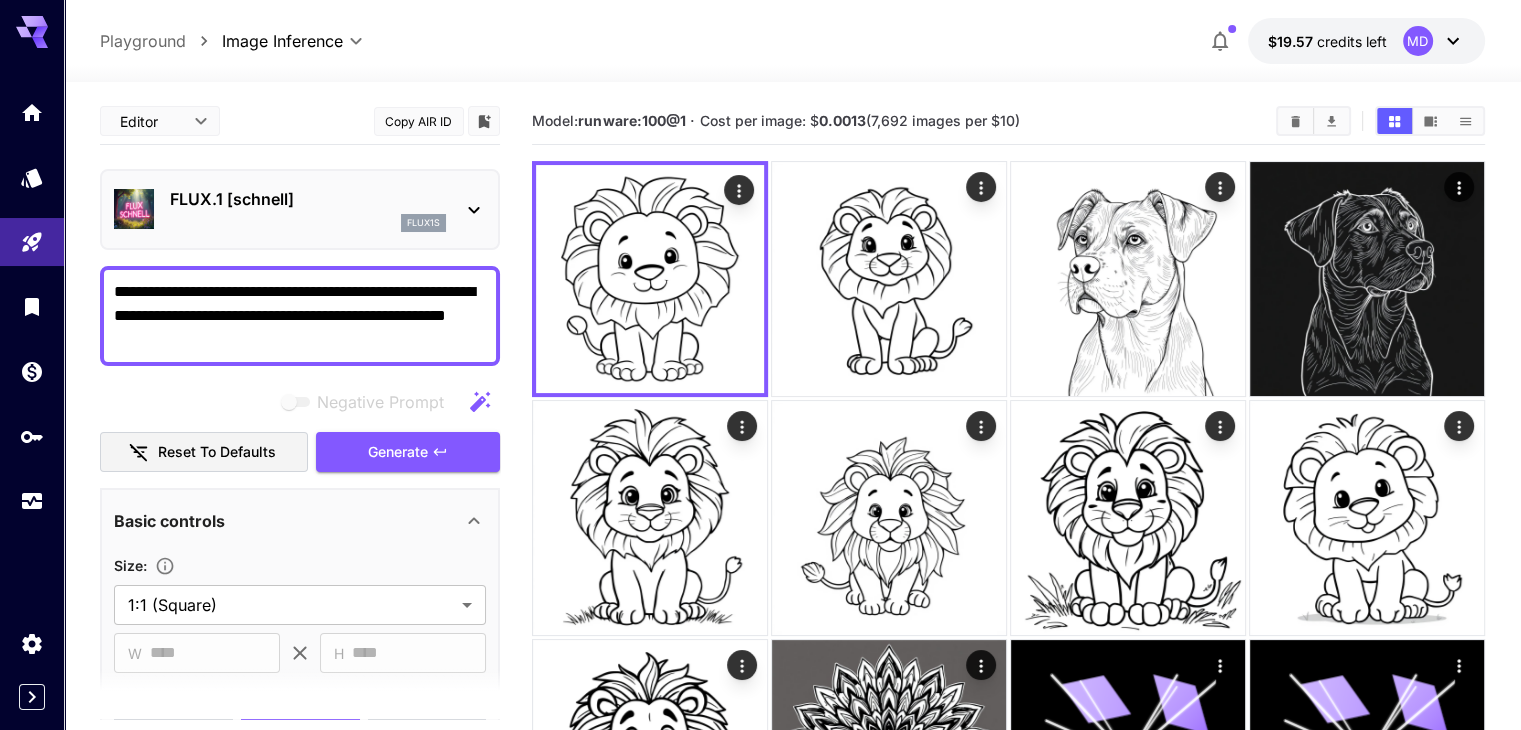click on "**********" at bounding box center (792, 1463) 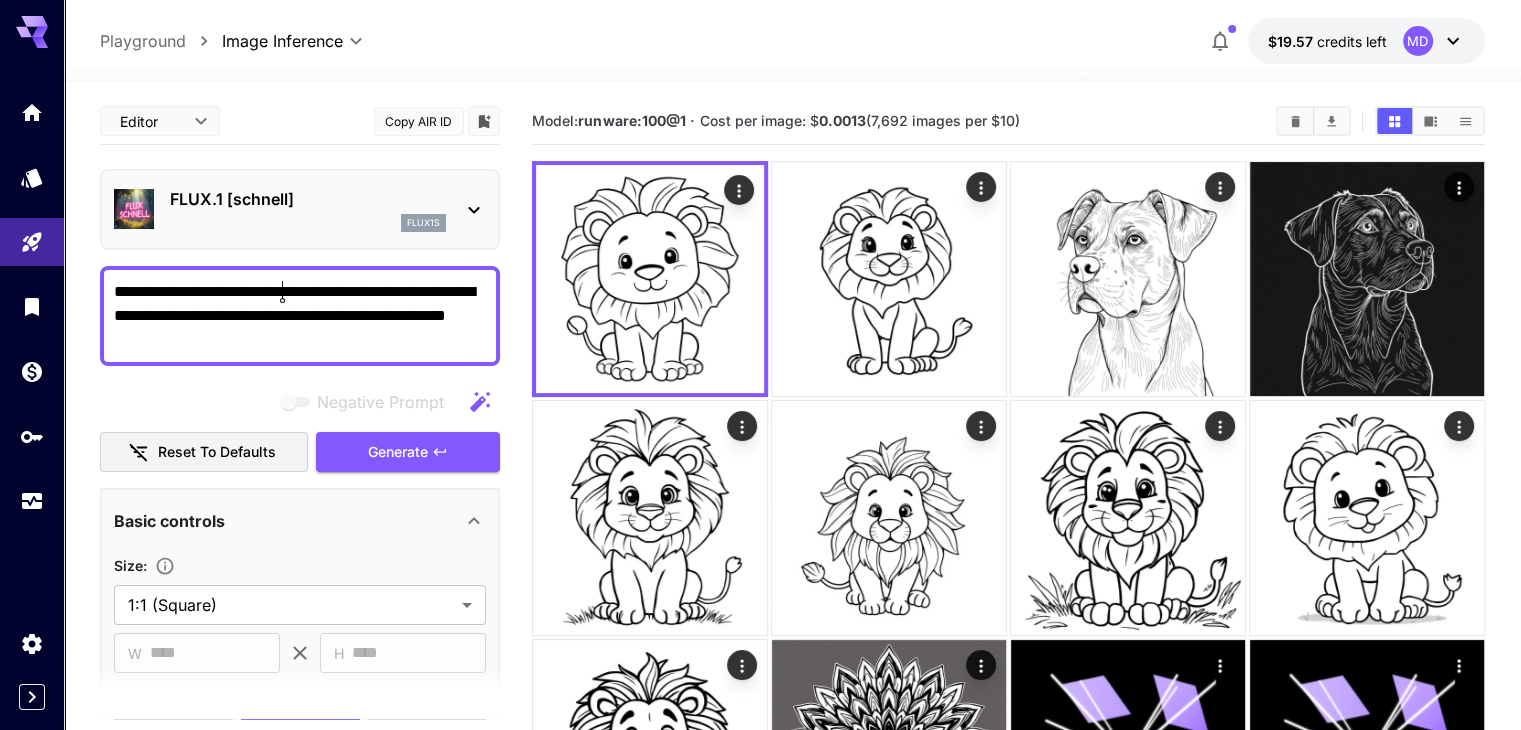 click on "**********" at bounding box center [300, 316] 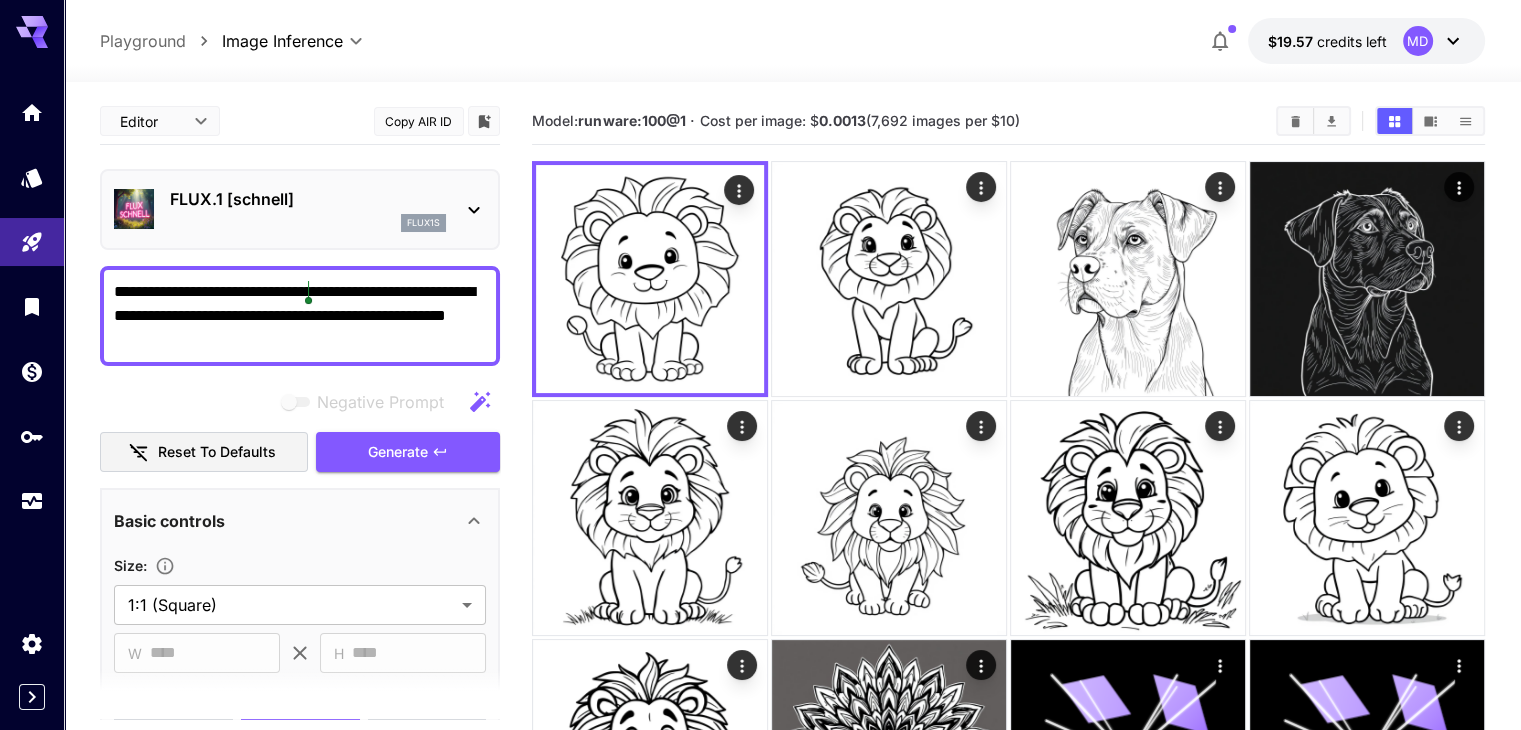 scroll, scrollTop: 296, scrollLeft: 0, axis: vertical 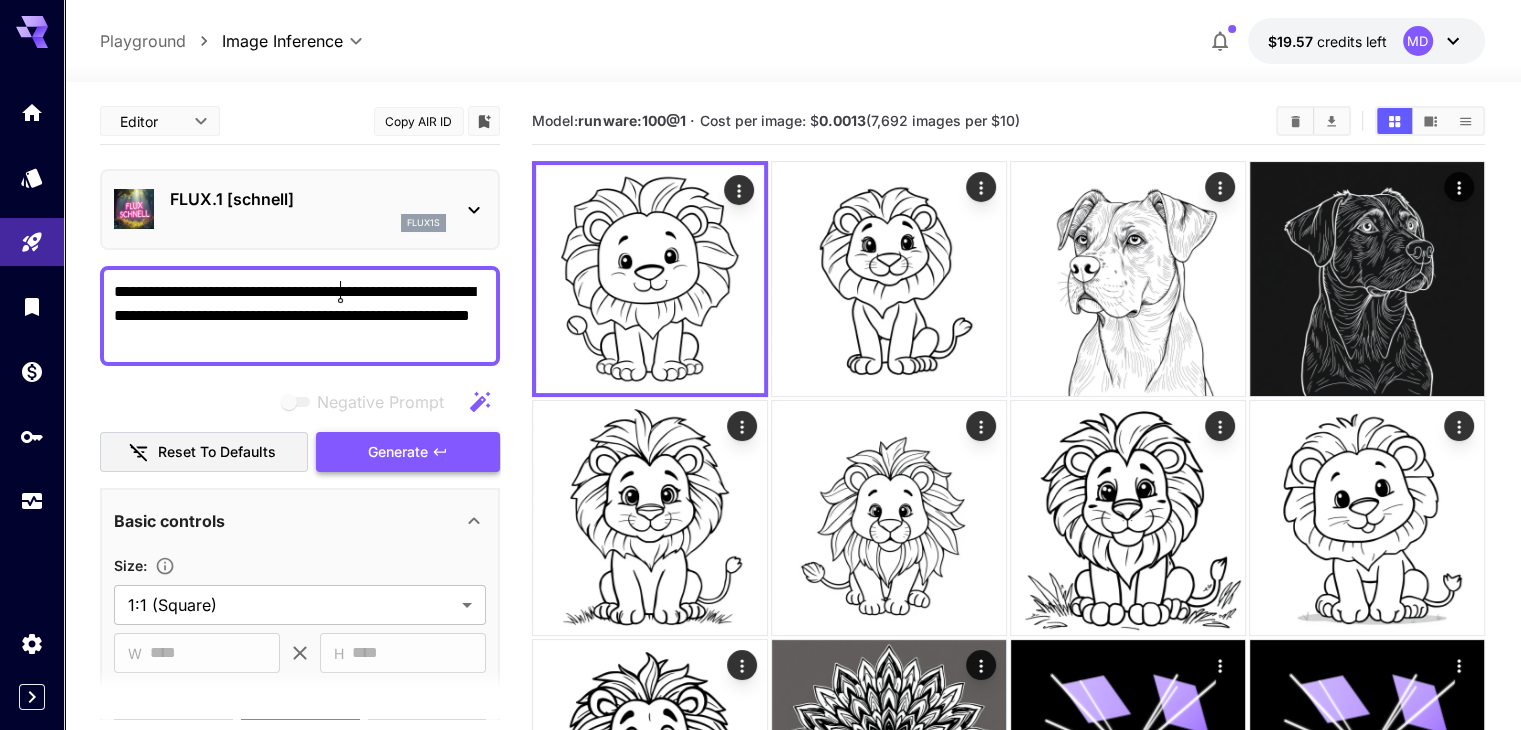 click on "Generate" at bounding box center (398, 452) 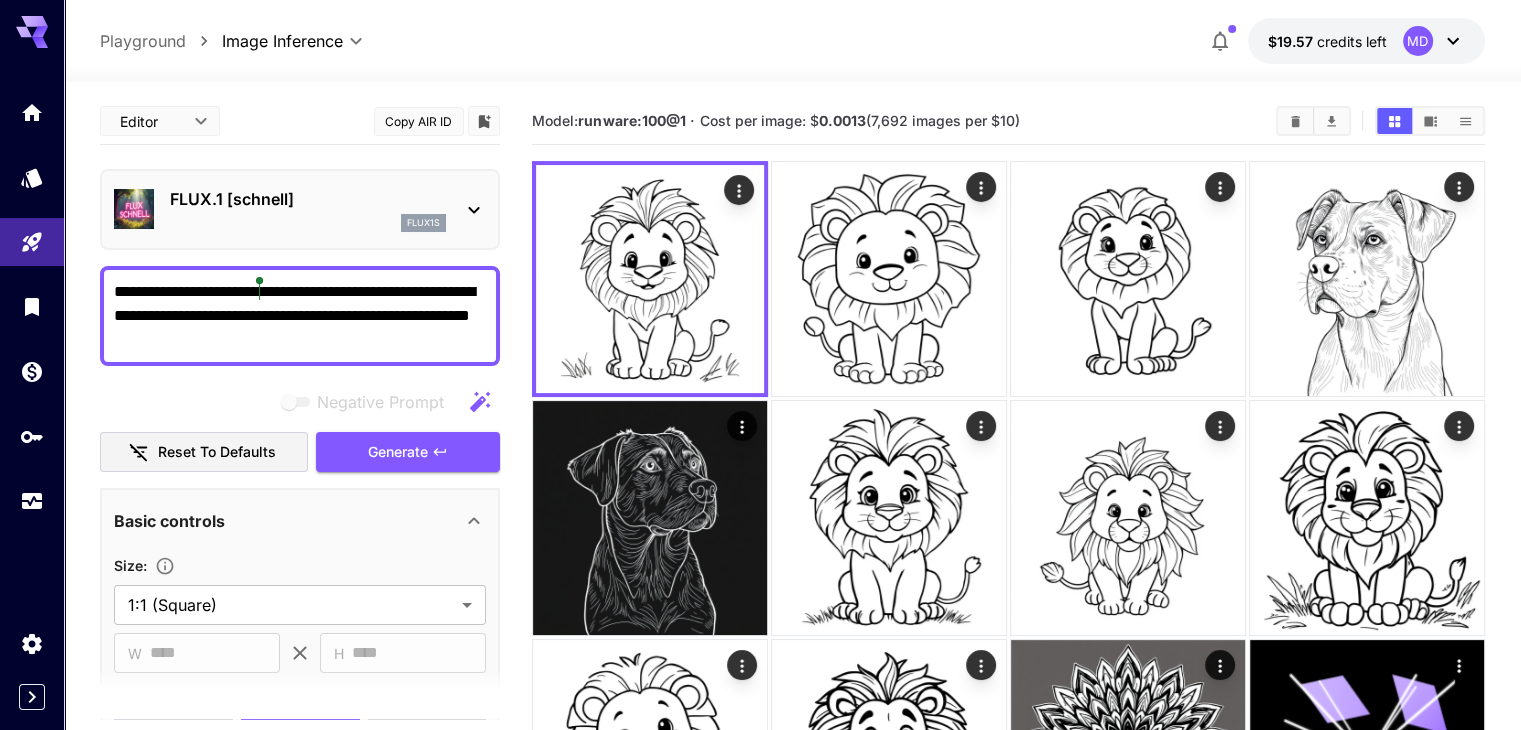 drag, startPoint x: 340, startPoint y: 289, endPoint x: 261, endPoint y: 288, distance: 79.00633 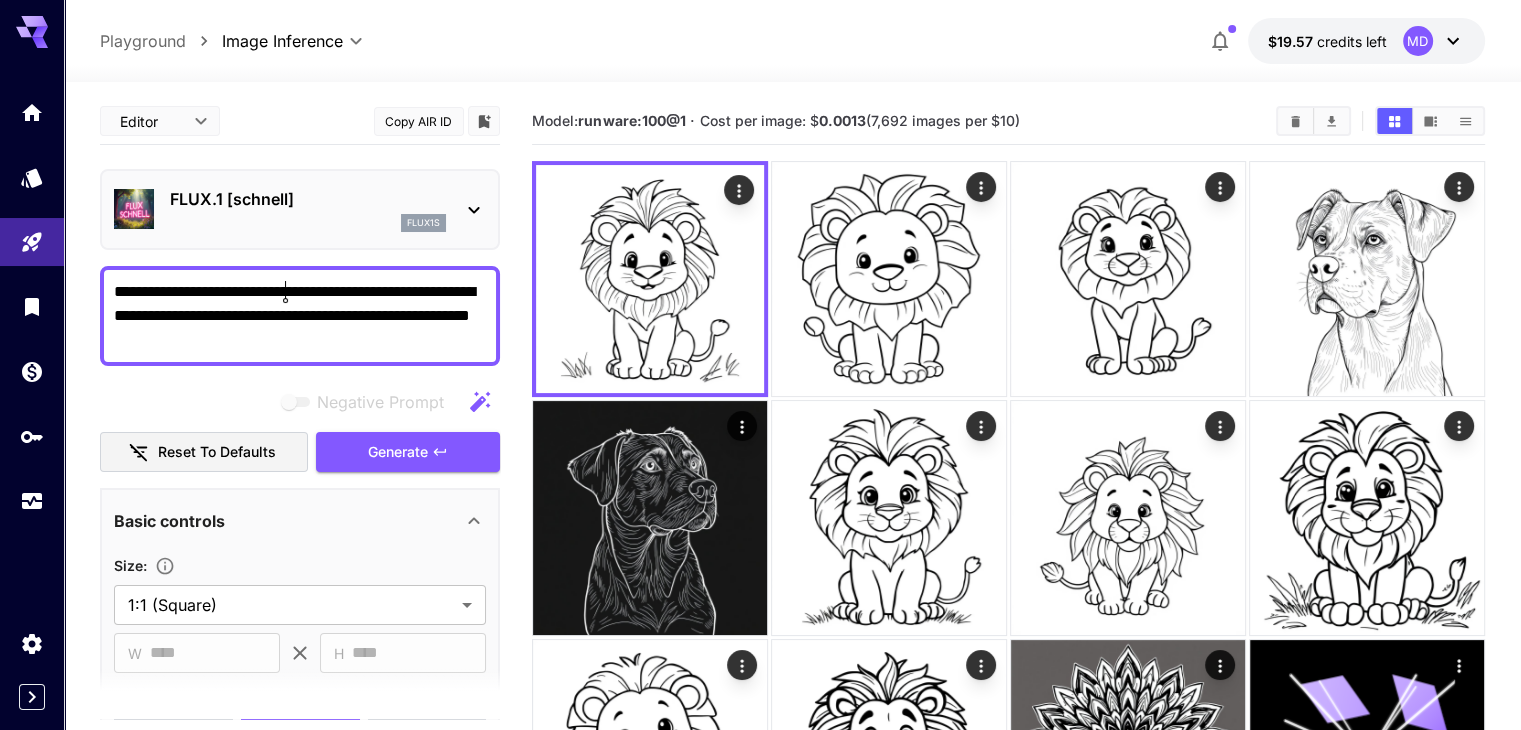 click on "**********" at bounding box center [300, 316] 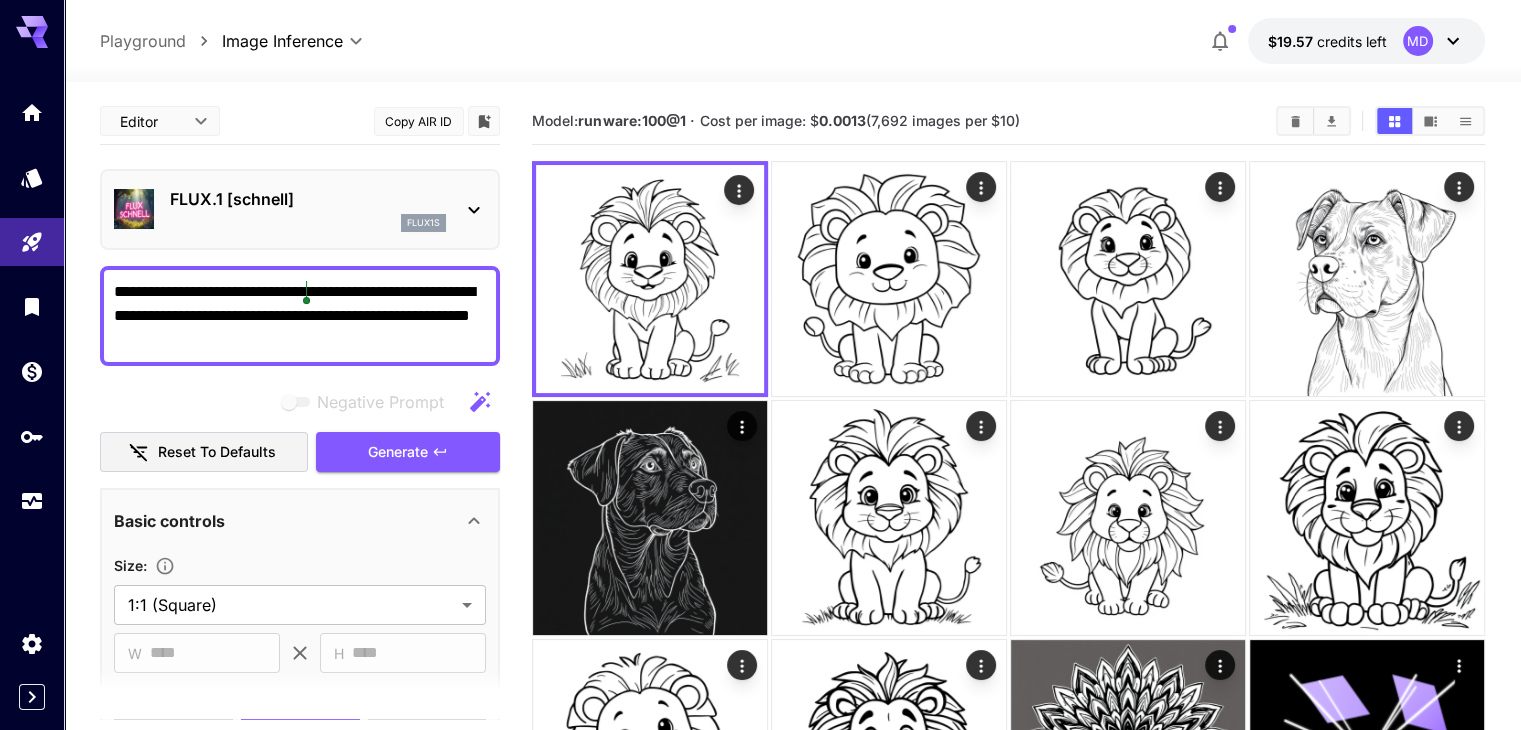 click on "**********" at bounding box center [300, 316] 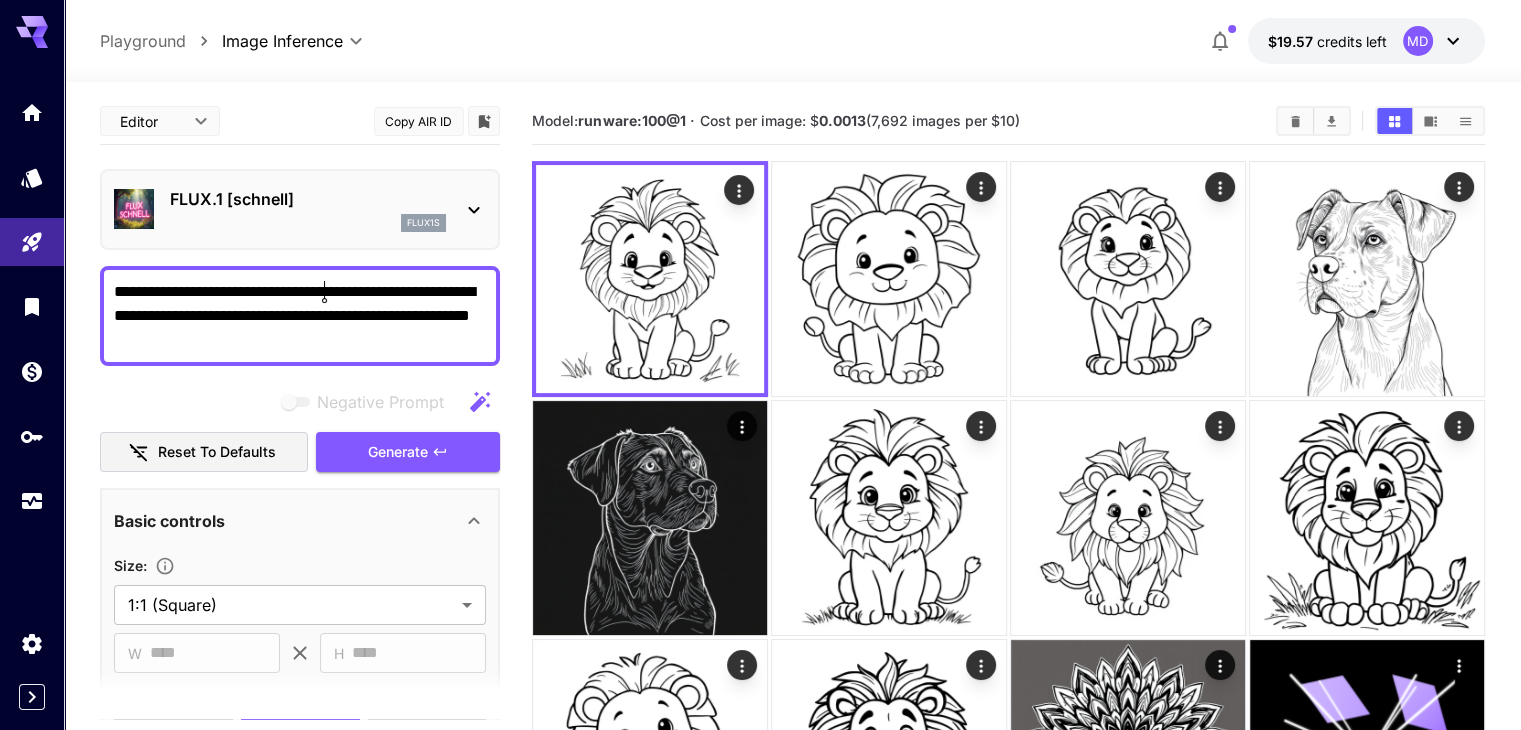 click on "**********" at bounding box center (300, 316) 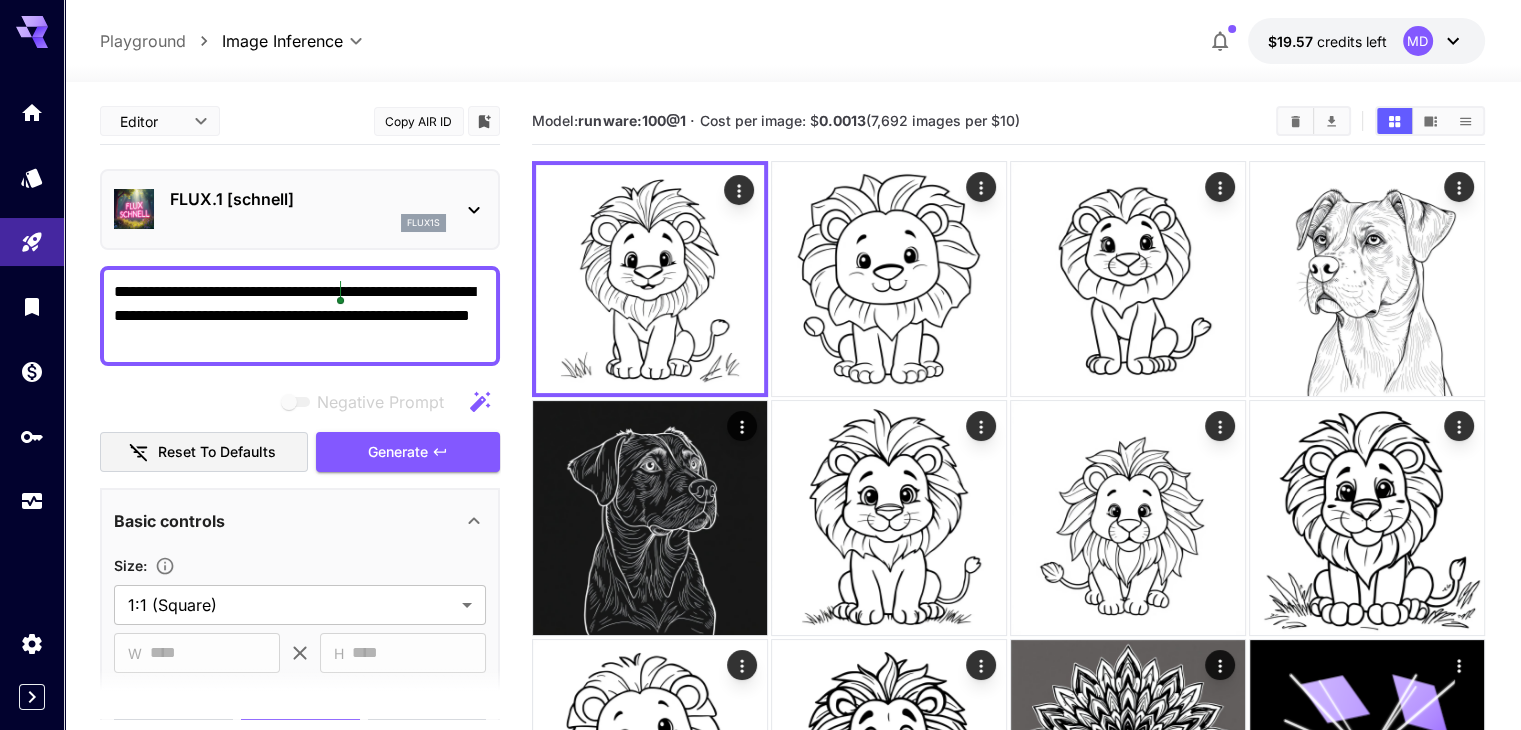 scroll, scrollTop: 100, scrollLeft: 0, axis: vertical 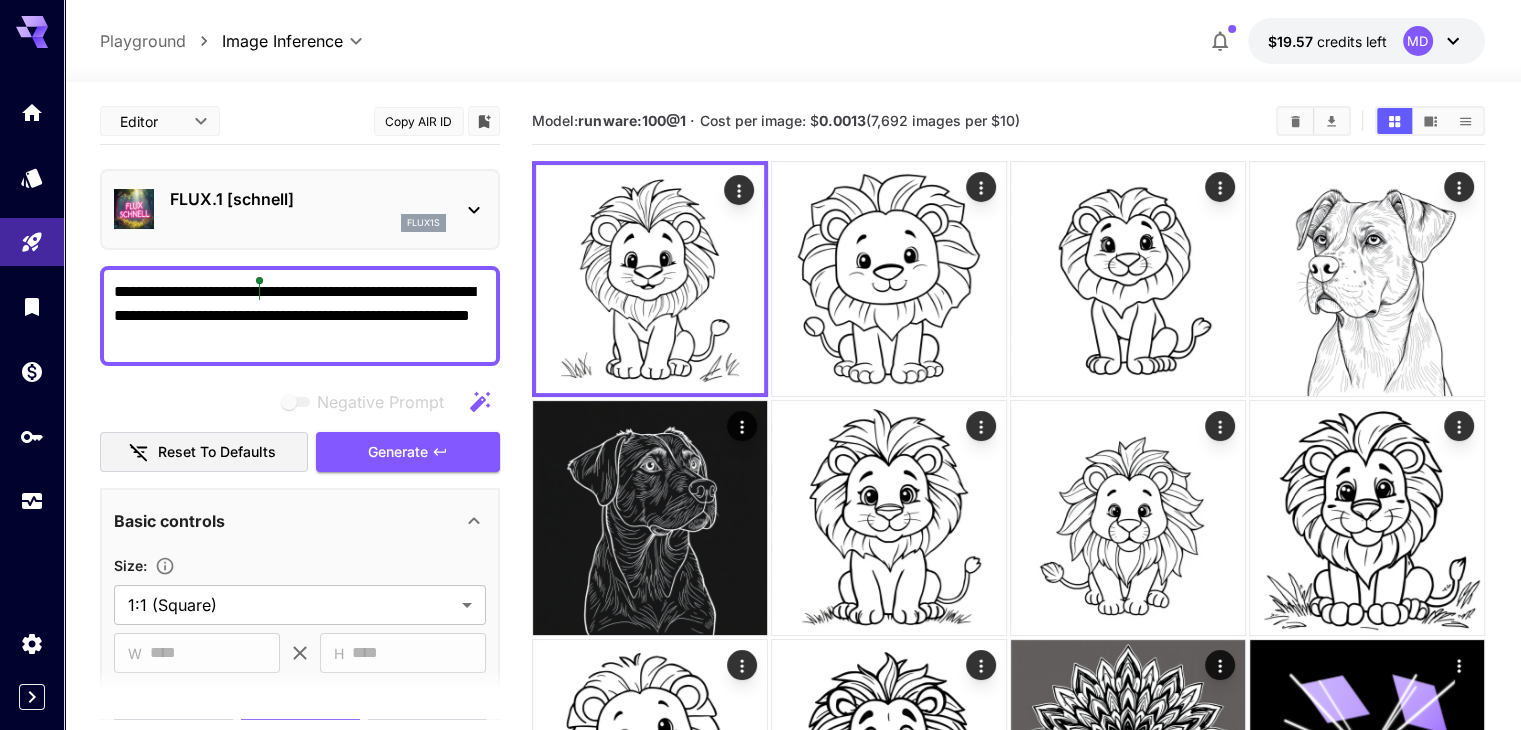drag, startPoint x: 340, startPoint y: 286, endPoint x: 262, endPoint y: 298, distance: 78.91768 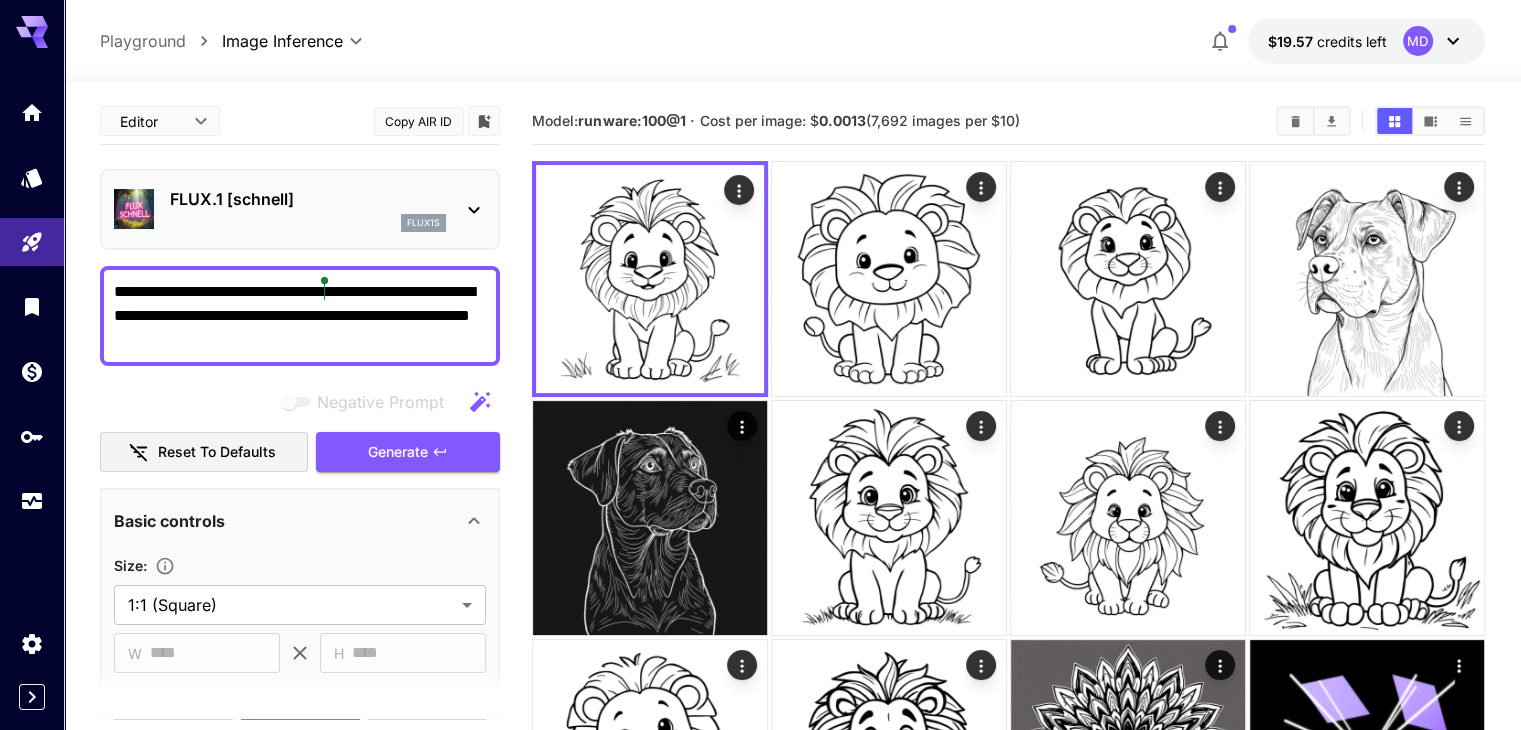 drag, startPoint x: 344, startPoint y: 283, endPoint x: 321, endPoint y: 290, distance: 24.04163 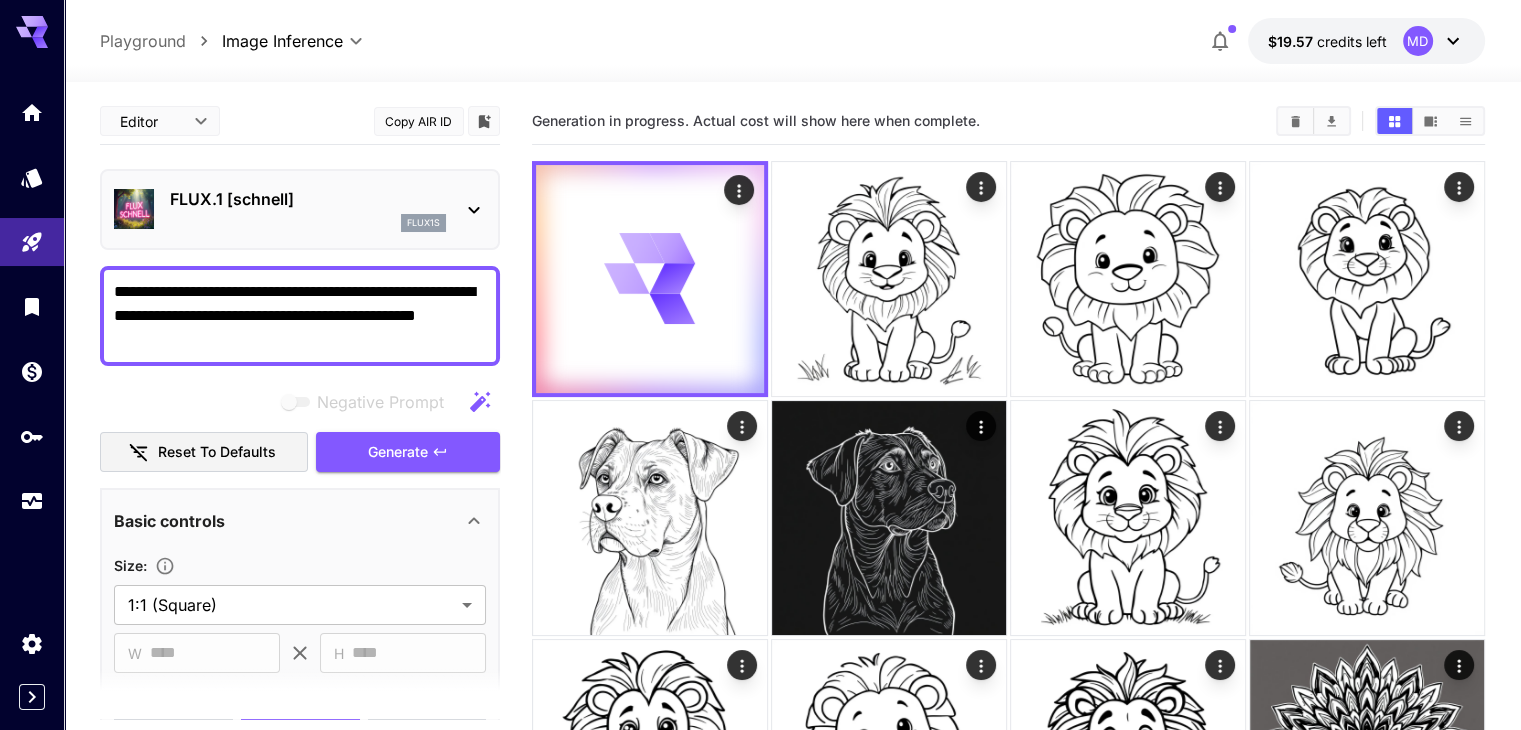 drag, startPoint x: 392, startPoint y: 454, endPoint x: 432, endPoint y: 703, distance: 252.19238 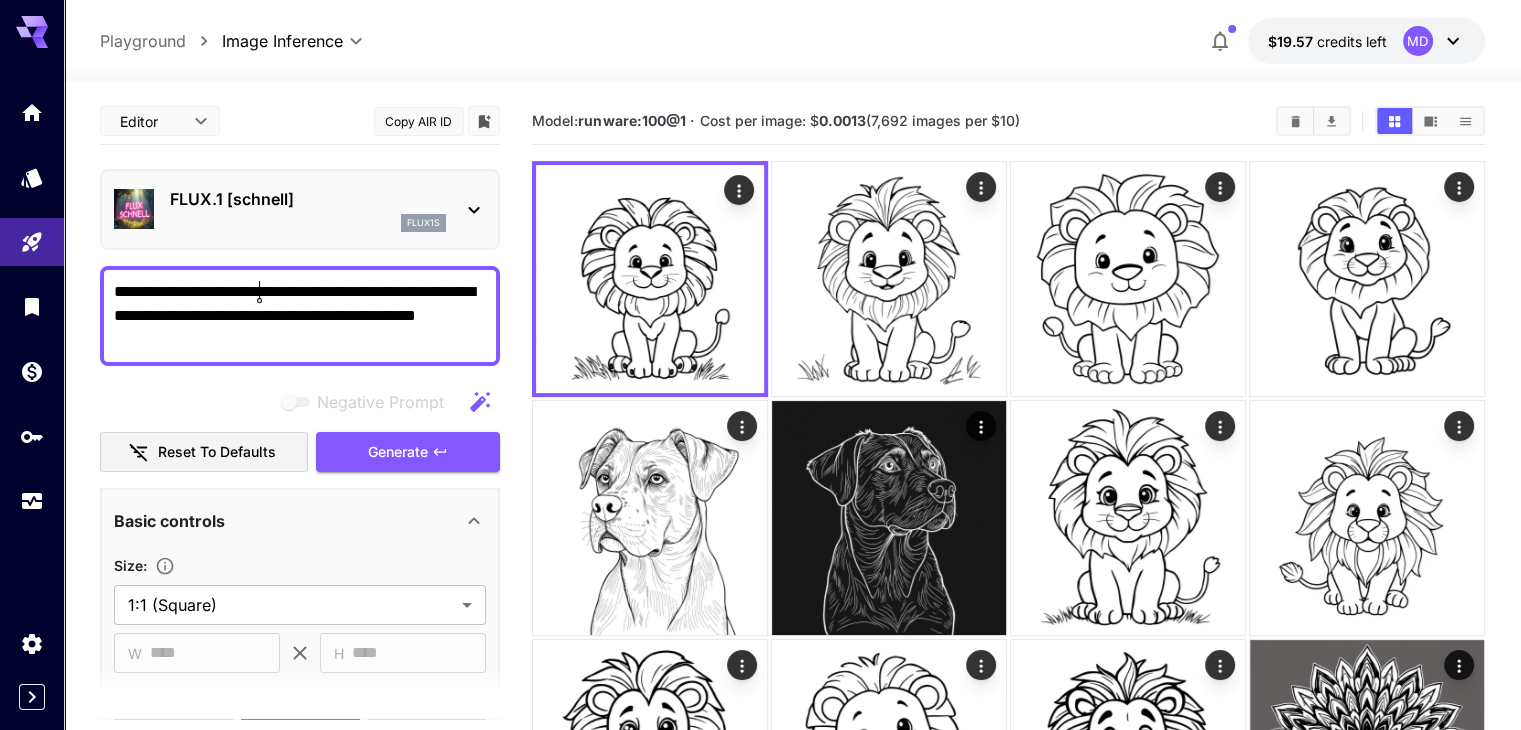 click on "**********" at bounding box center [300, 316] 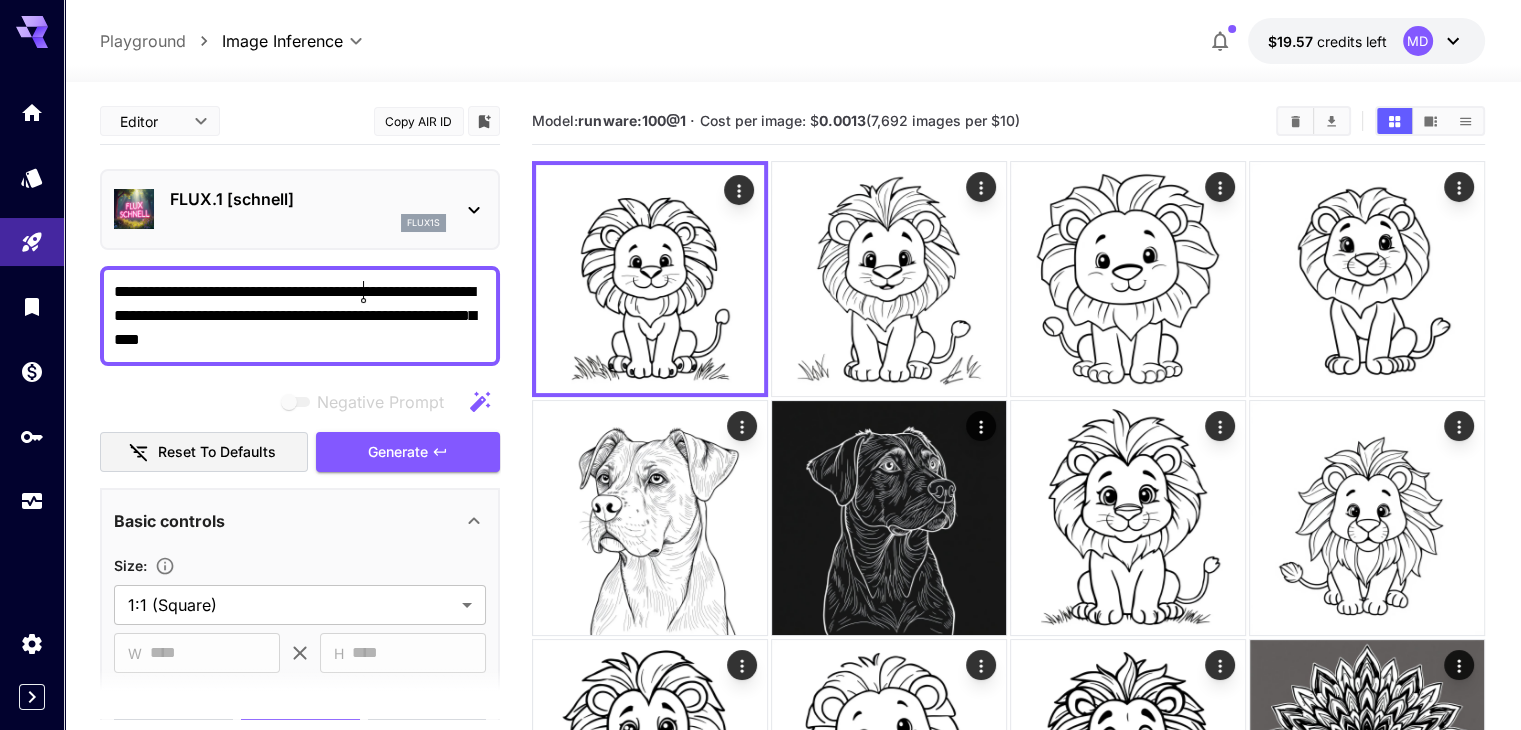 click on "**********" at bounding box center (300, 316) 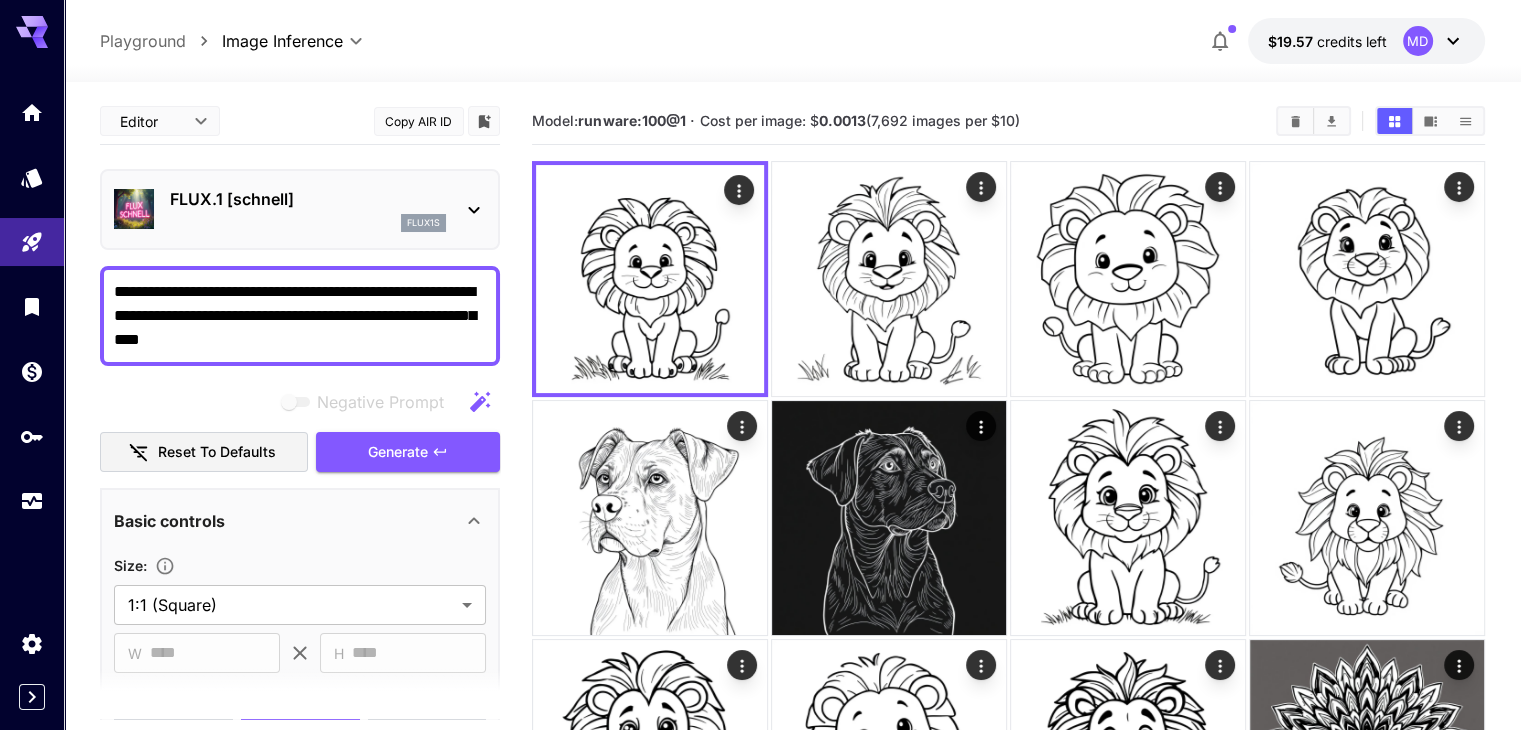 click on "**********" at bounding box center [0, 0] 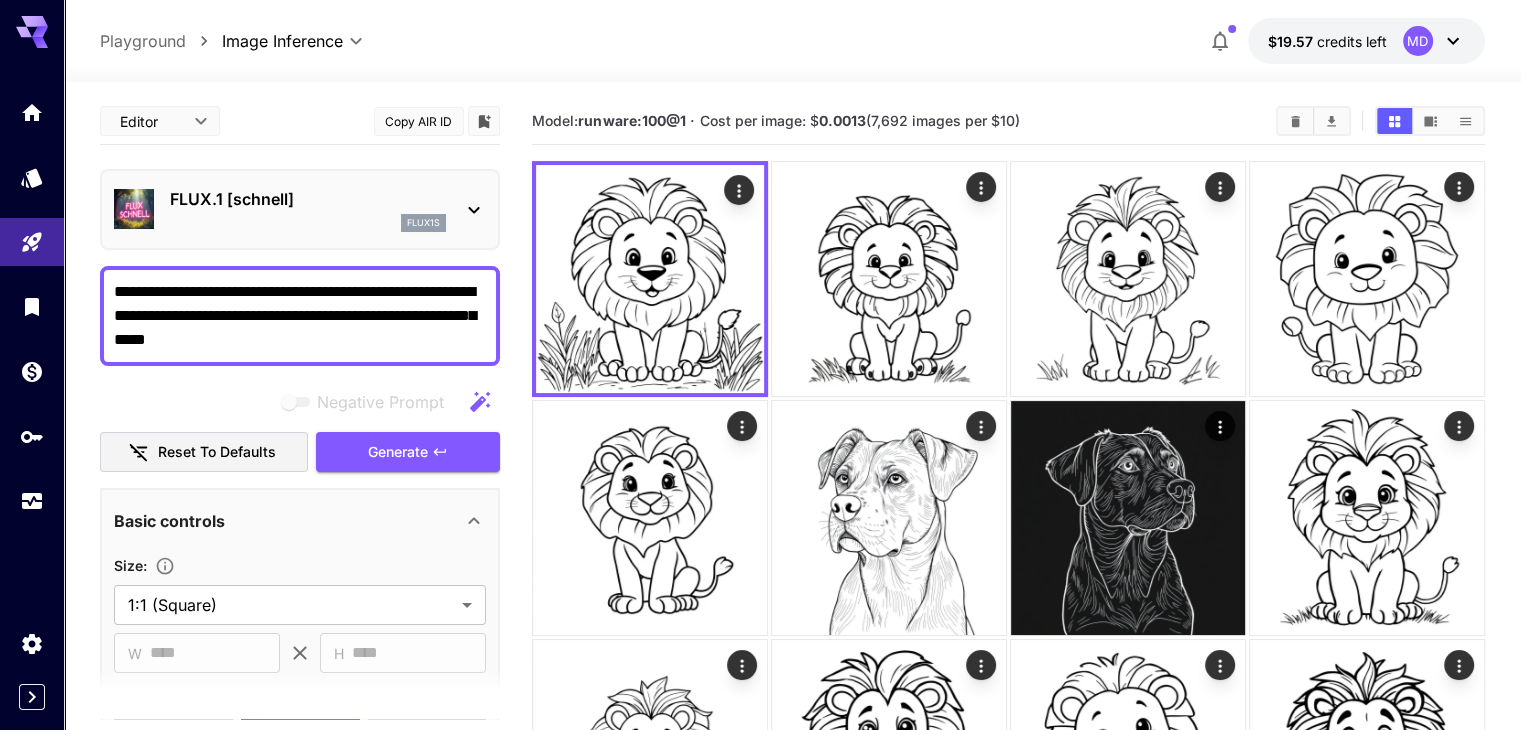 drag, startPoint x: 440, startPoint y: 453, endPoint x: 370, endPoint y: 560, distance: 127.863205 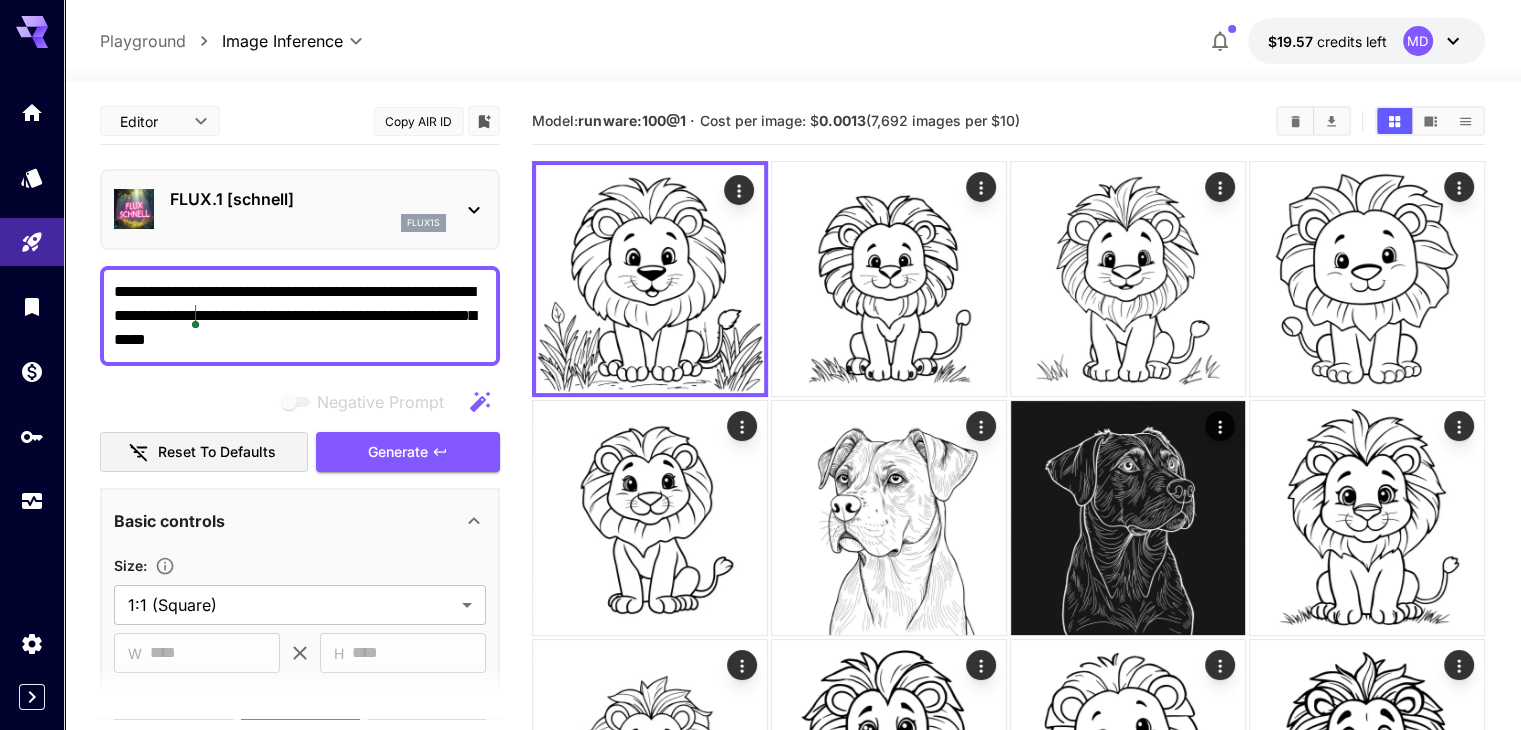 click on "**********" at bounding box center [300, 316] 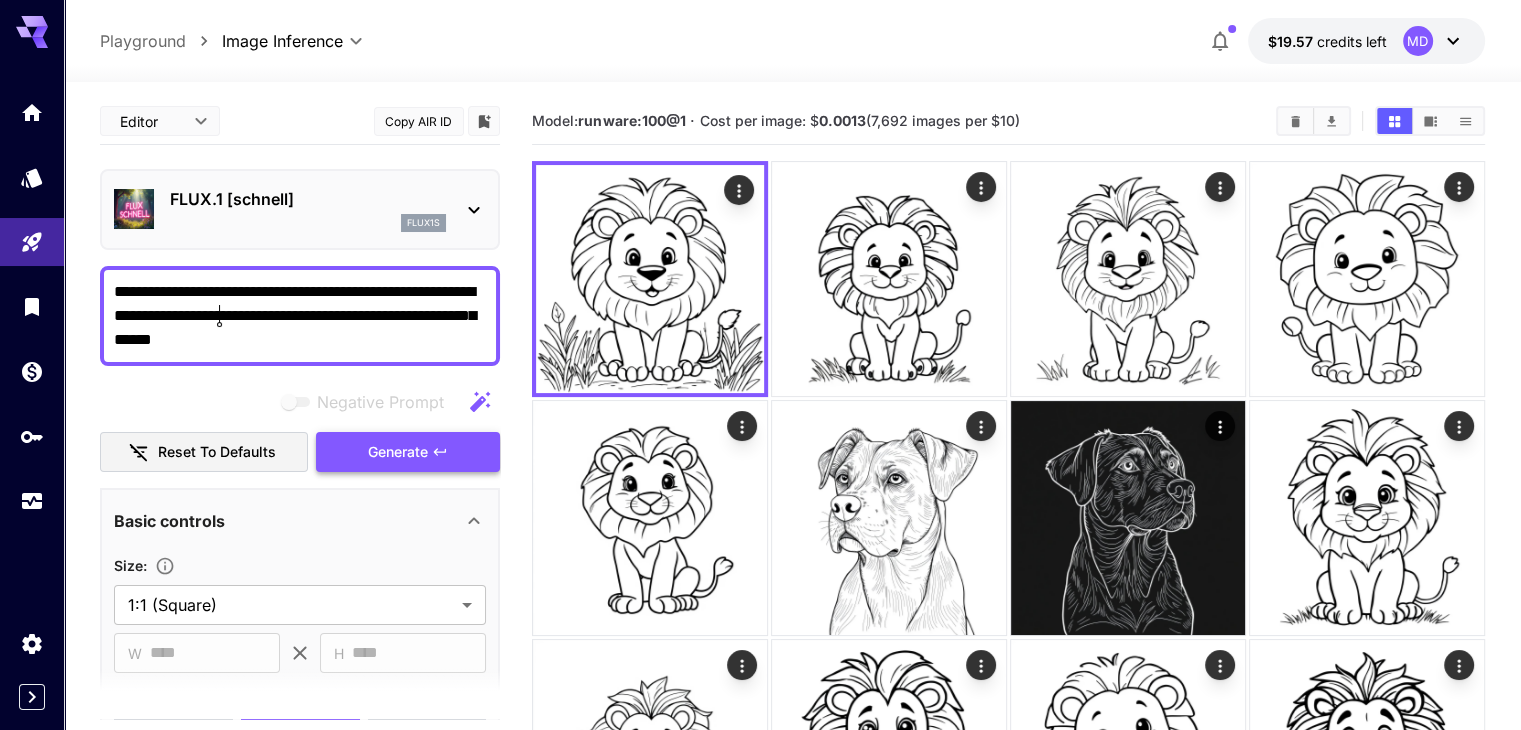 type on "**********" 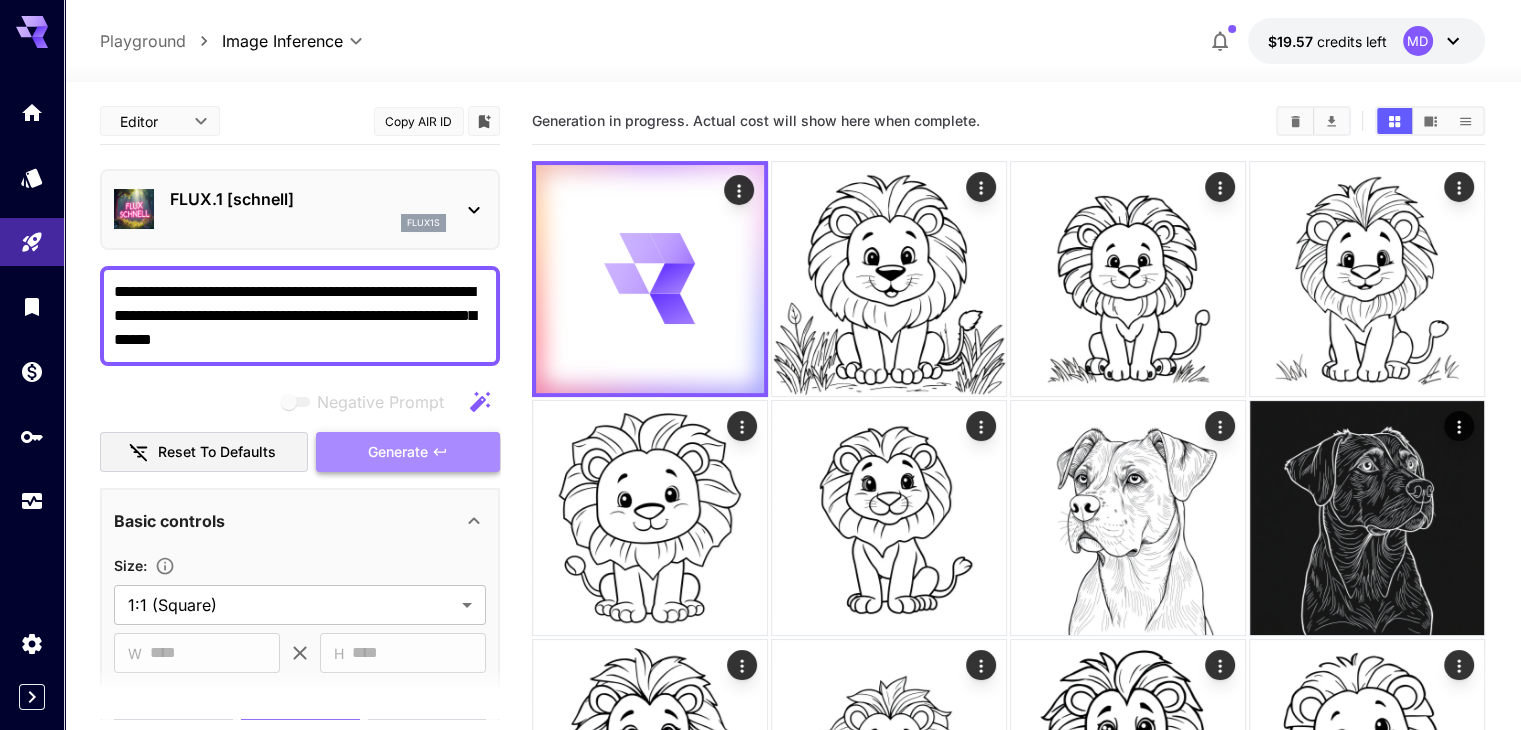 click on "Generate" at bounding box center (398, 452) 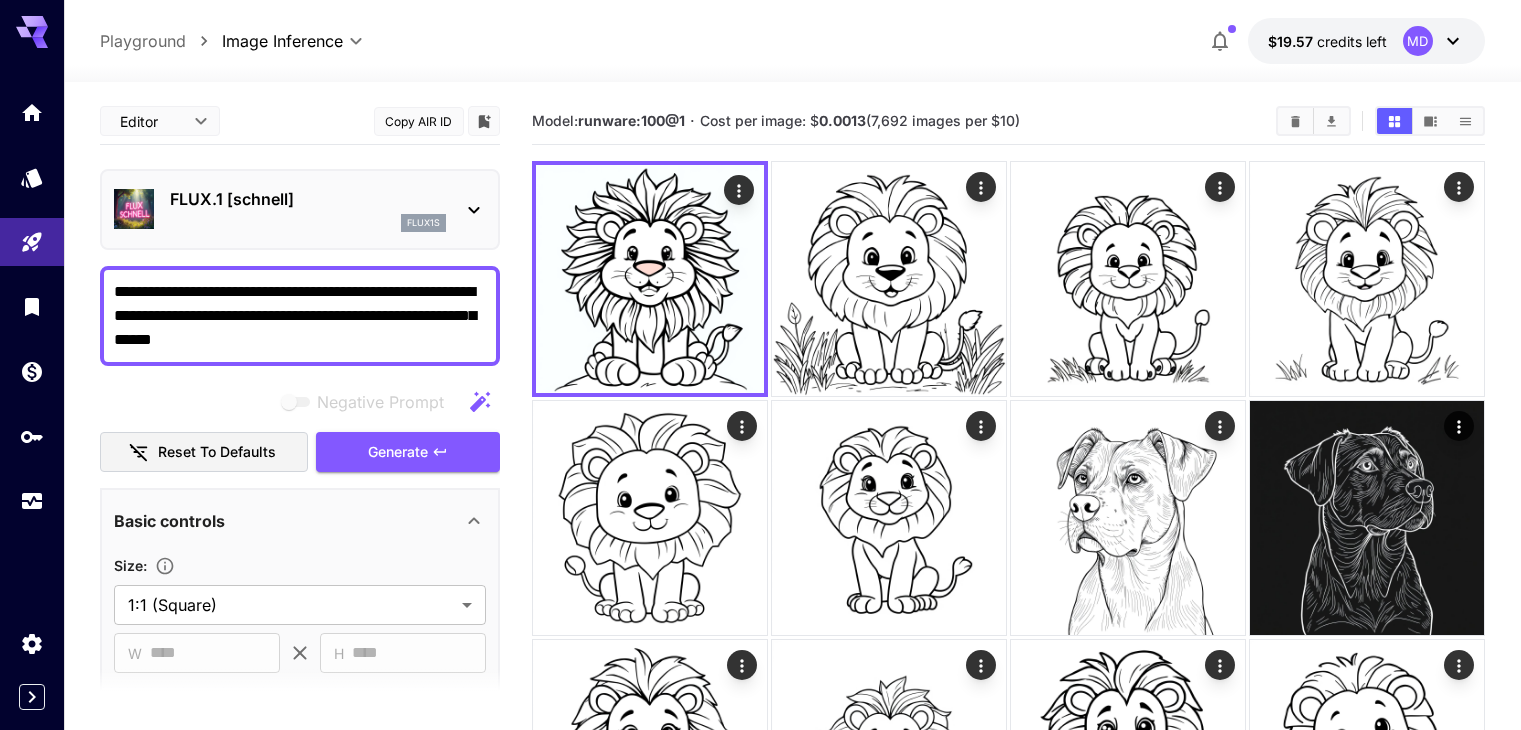 scroll, scrollTop: 0, scrollLeft: 0, axis: both 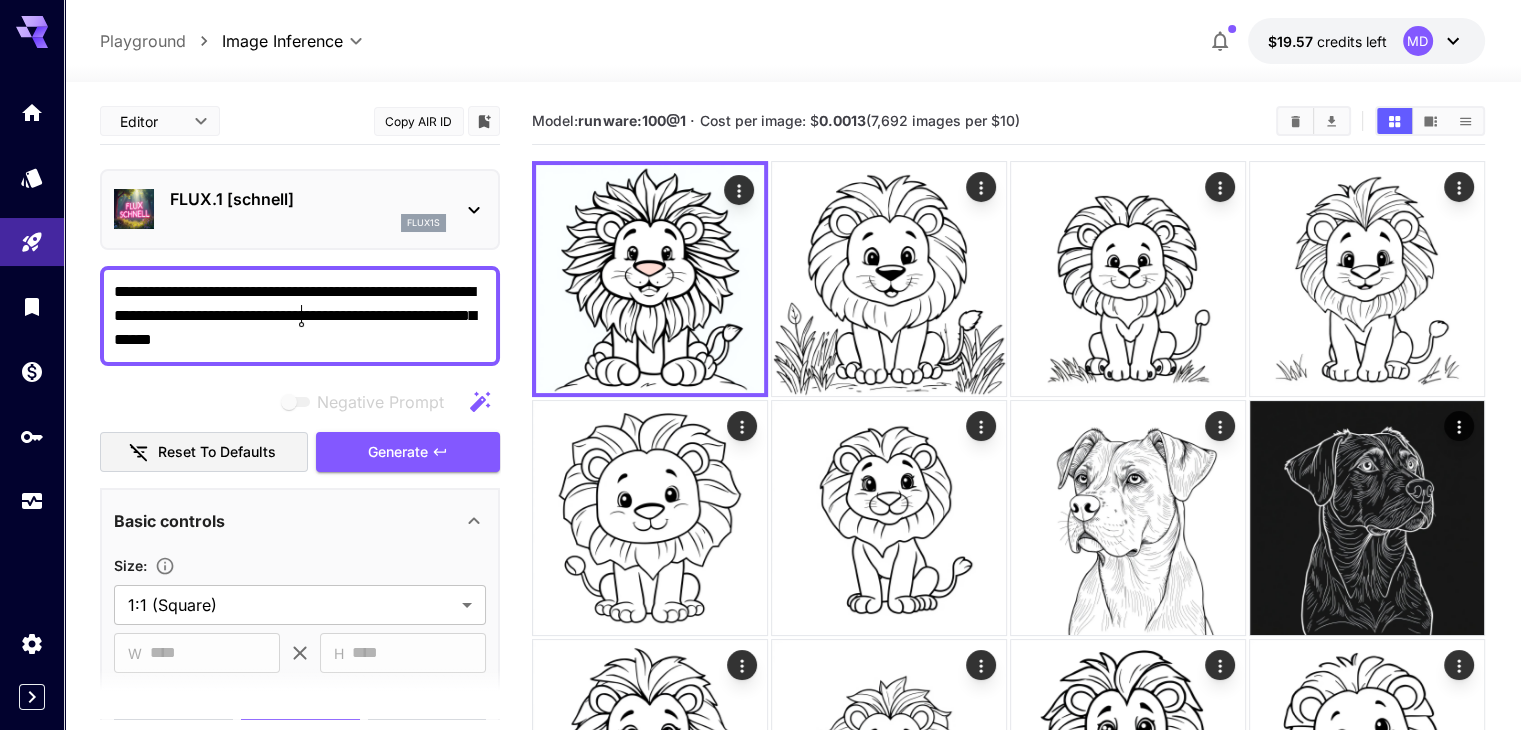 click on "**********" at bounding box center [300, 316] 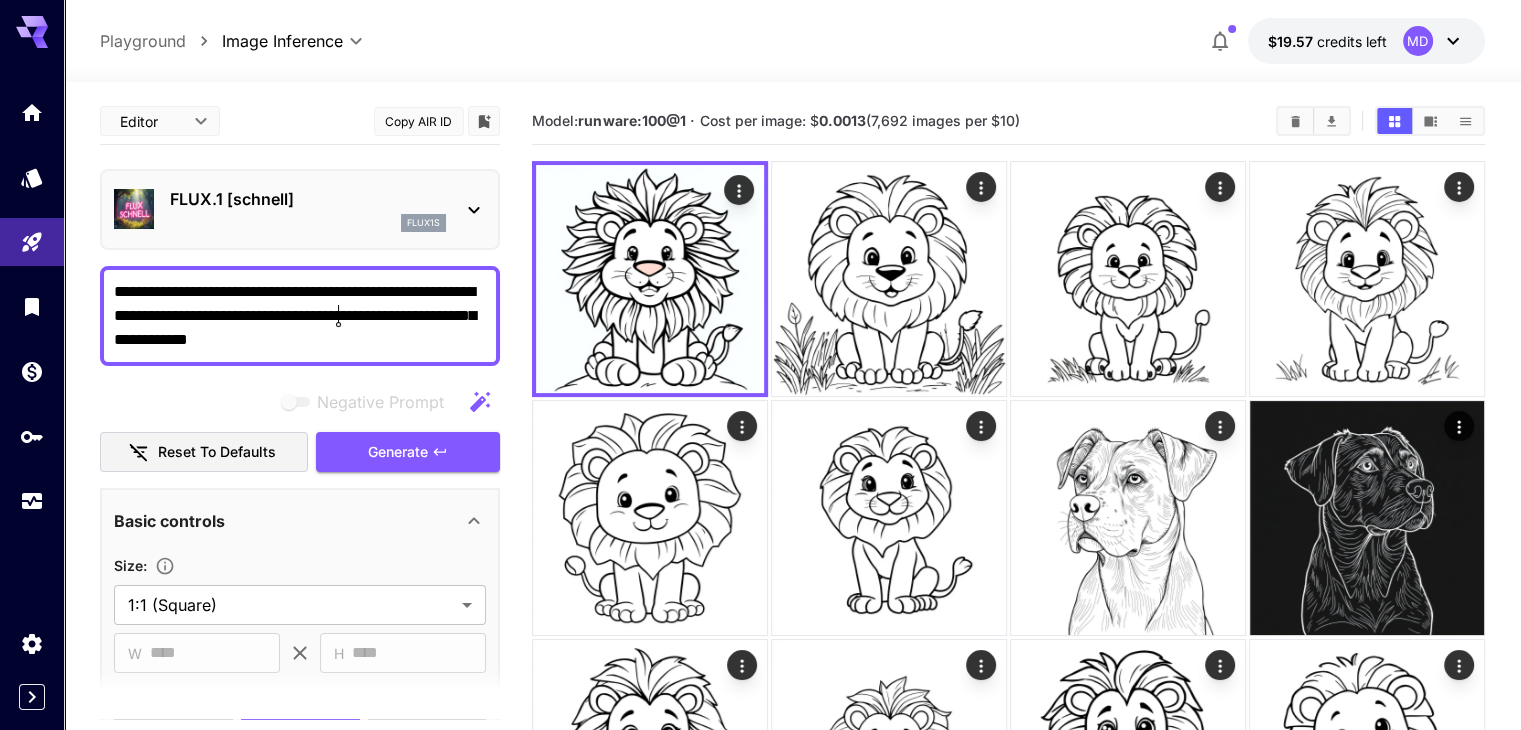 click on "**********" at bounding box center [300, 316] 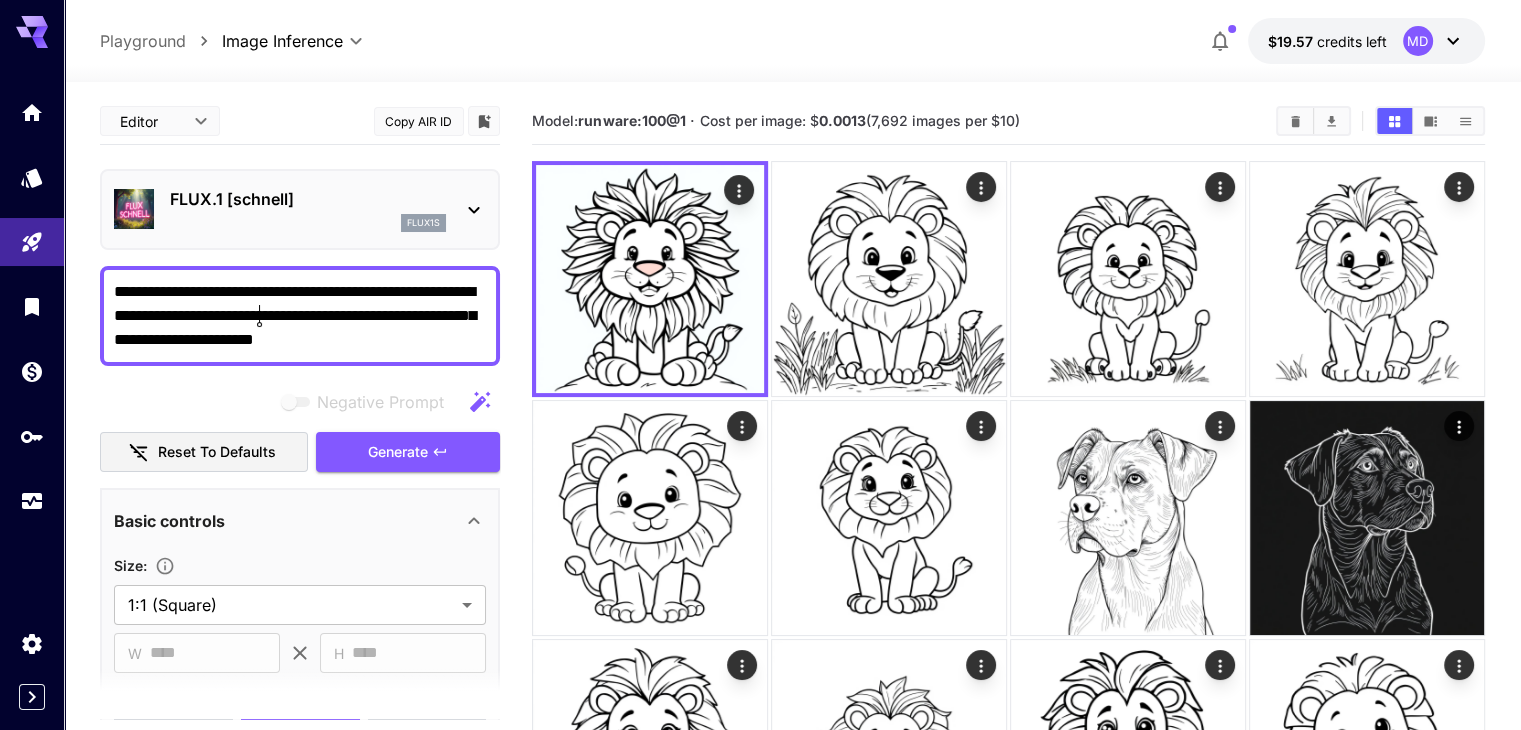 click on "**********" at bounding box center (300, 316) 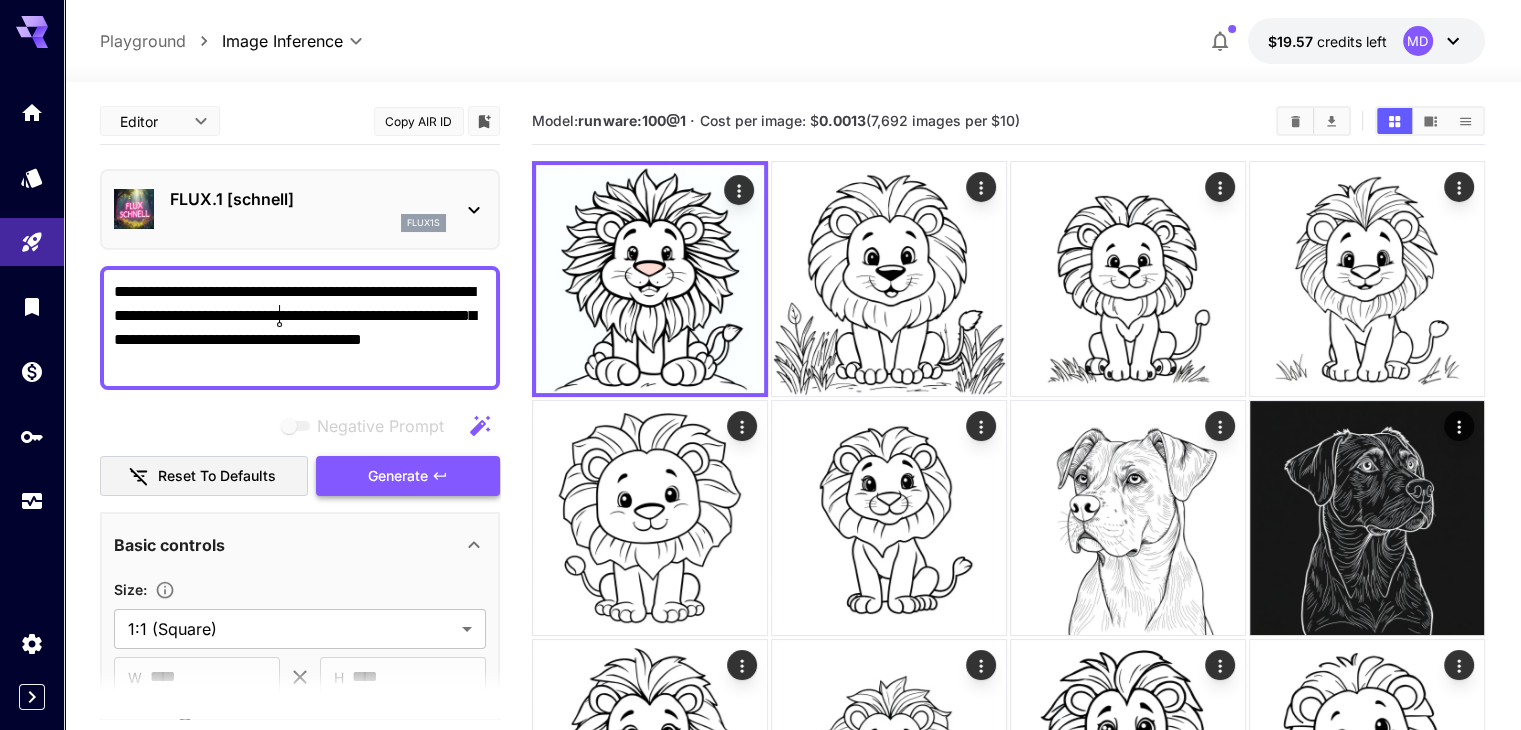 type on "**********" 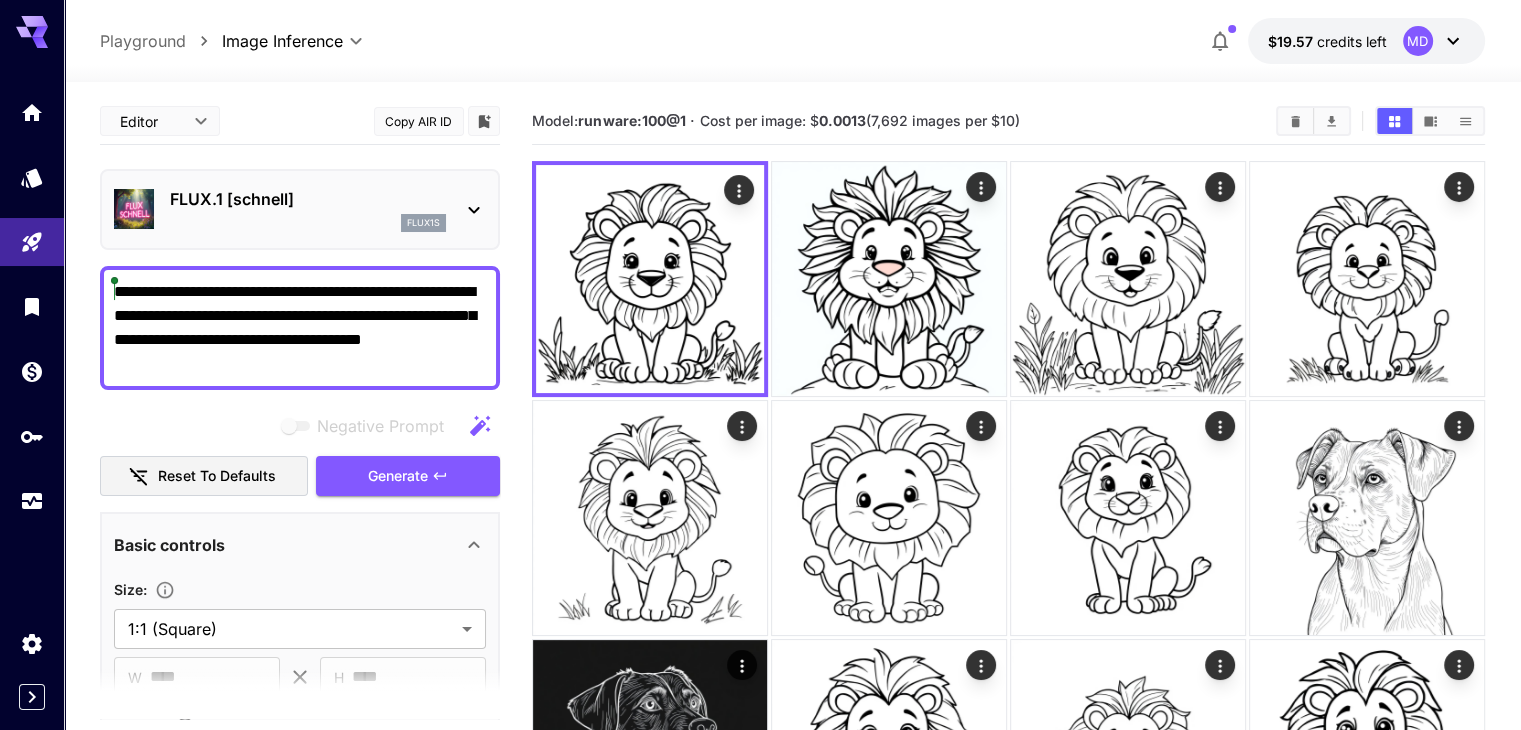 drag, startPoint x: 192, startPoint y: 367, endPoint x: 100, endPoint y: 294, distance: 117.4436 